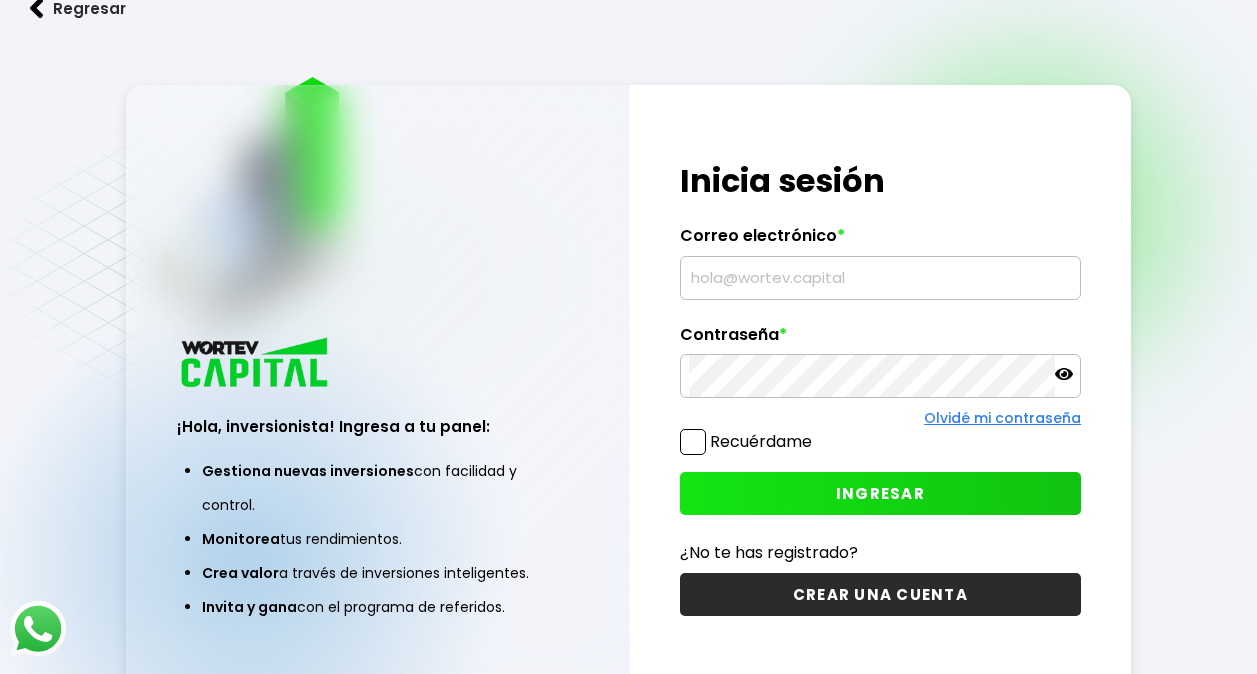 scroll, scrollTop: 0, scrollLeft: 0, axis: both 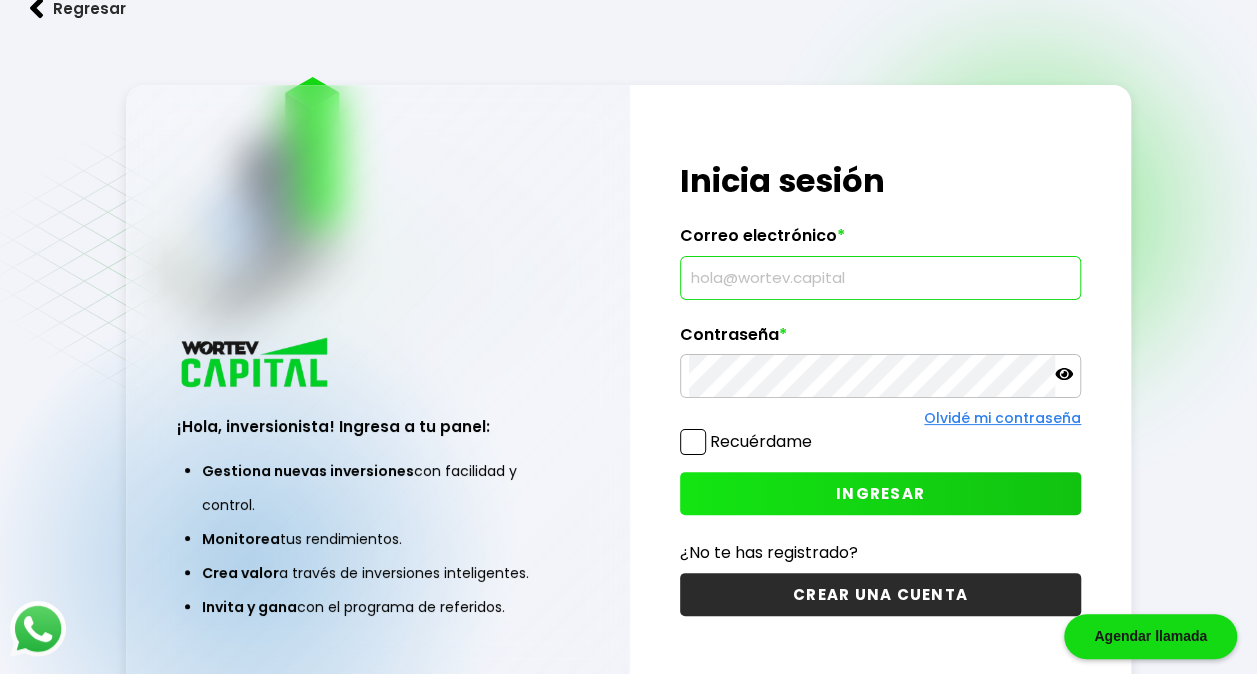 click at bounding box center (880, 278) 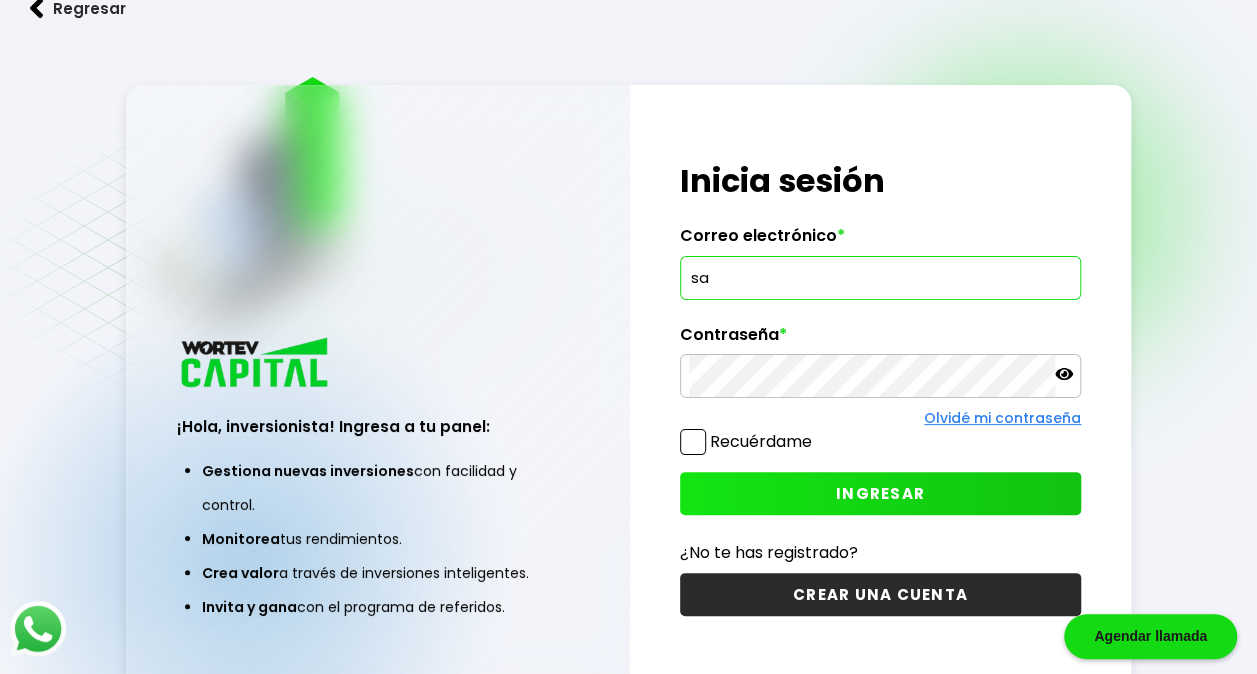 type on "[FIRST].[LAST]@example.com" 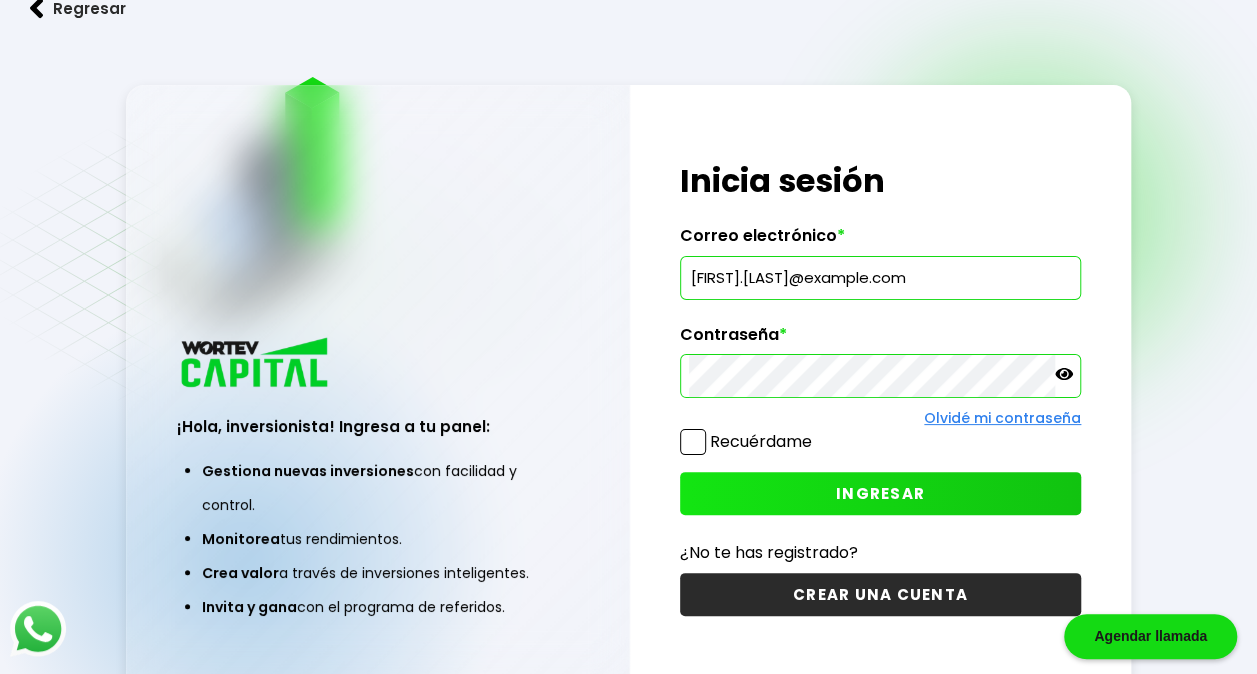click on "INGRESAR" at bounding box center (880, 493) 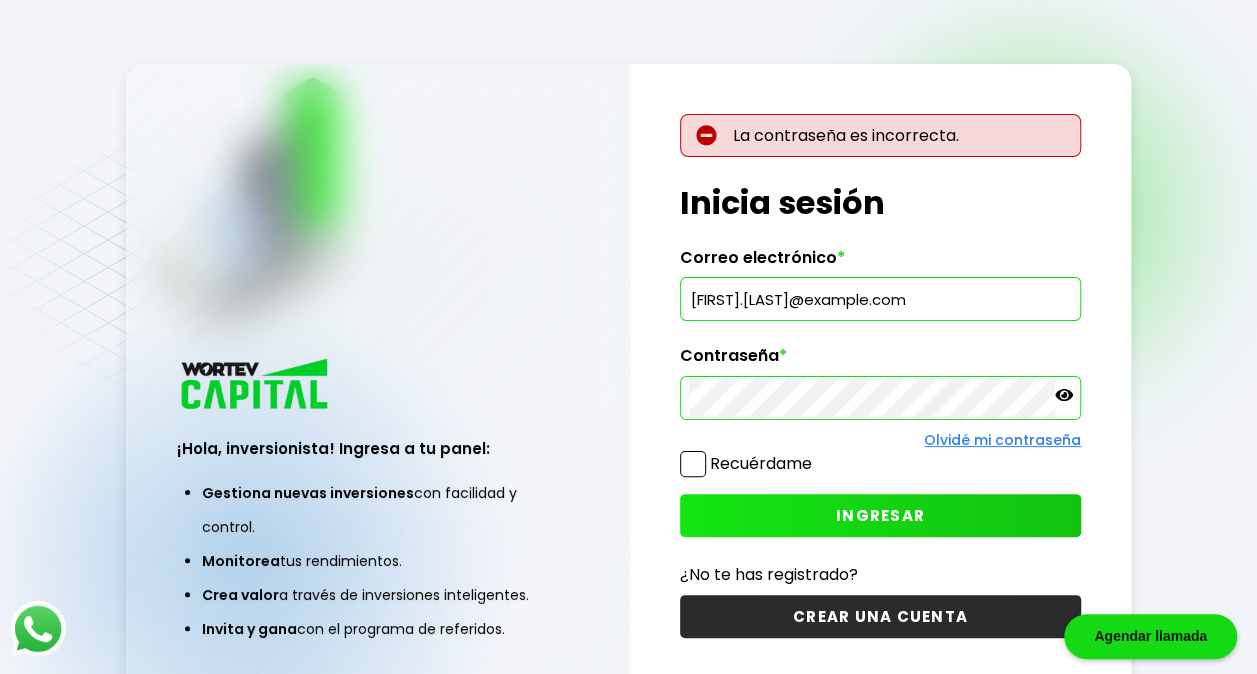click 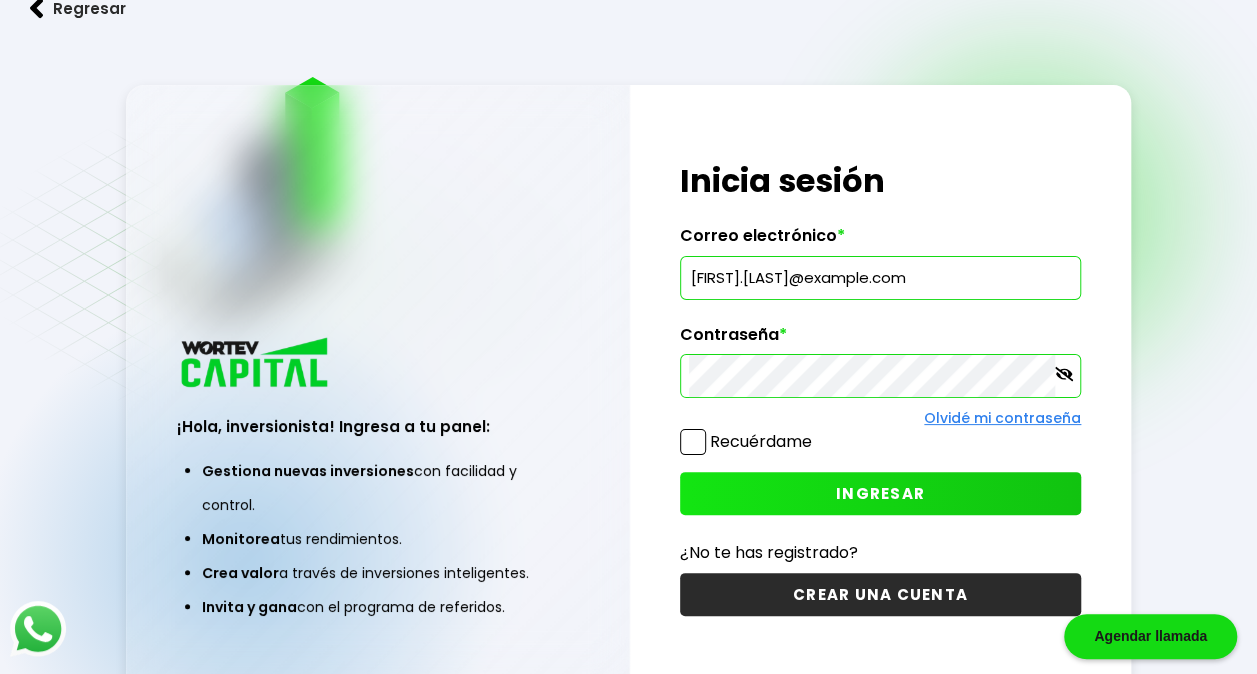 click on "INGRESAR" at bounding box center [880, 493] 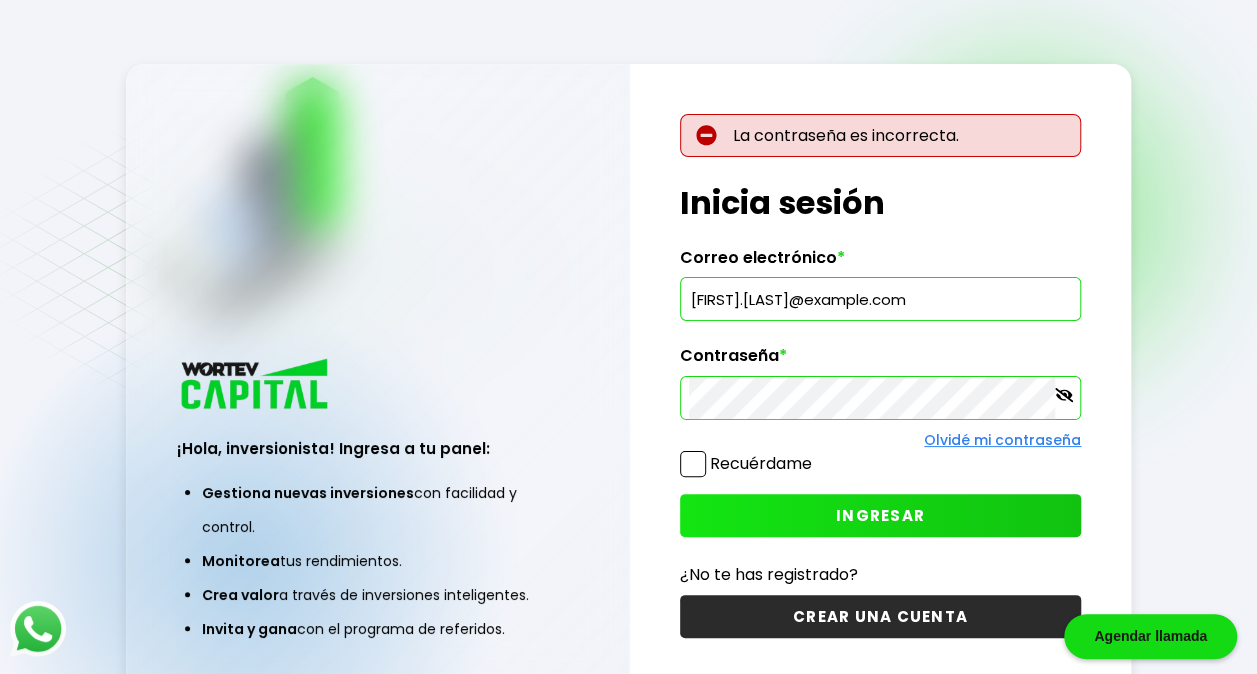 click on "INGRESAR" at bounding box center (880, 515) 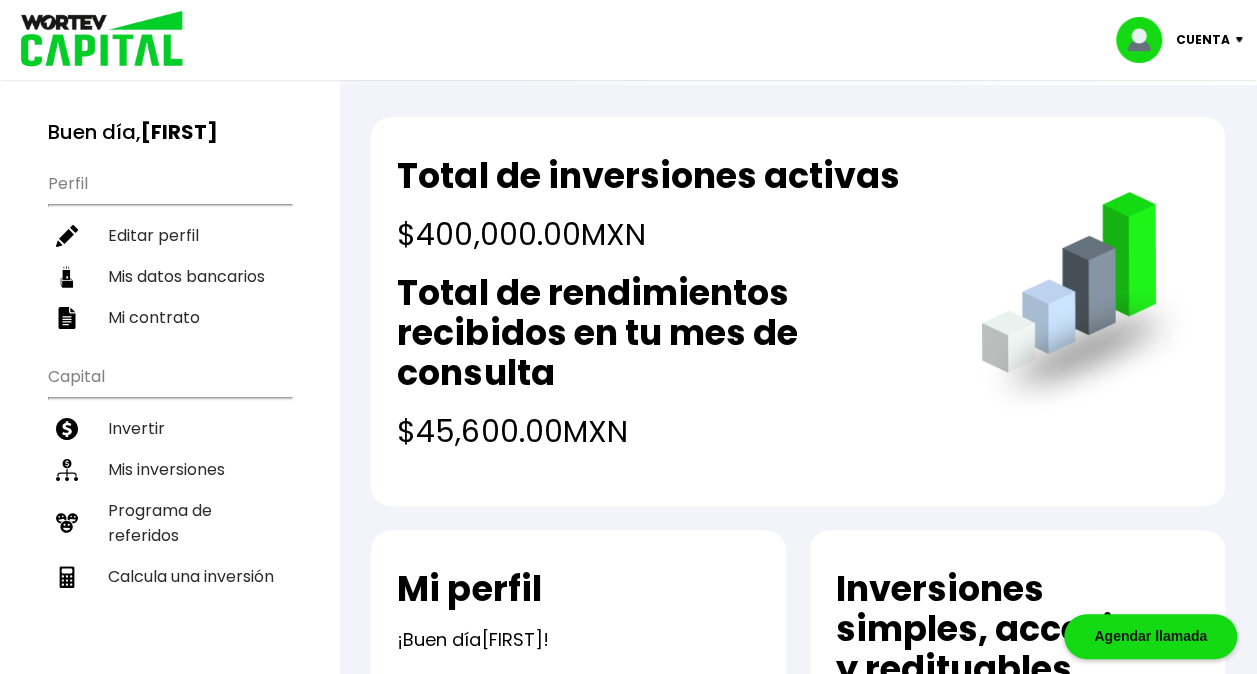 scroll, scrollTop: 40, scrollLeft: 0, axis: vertical 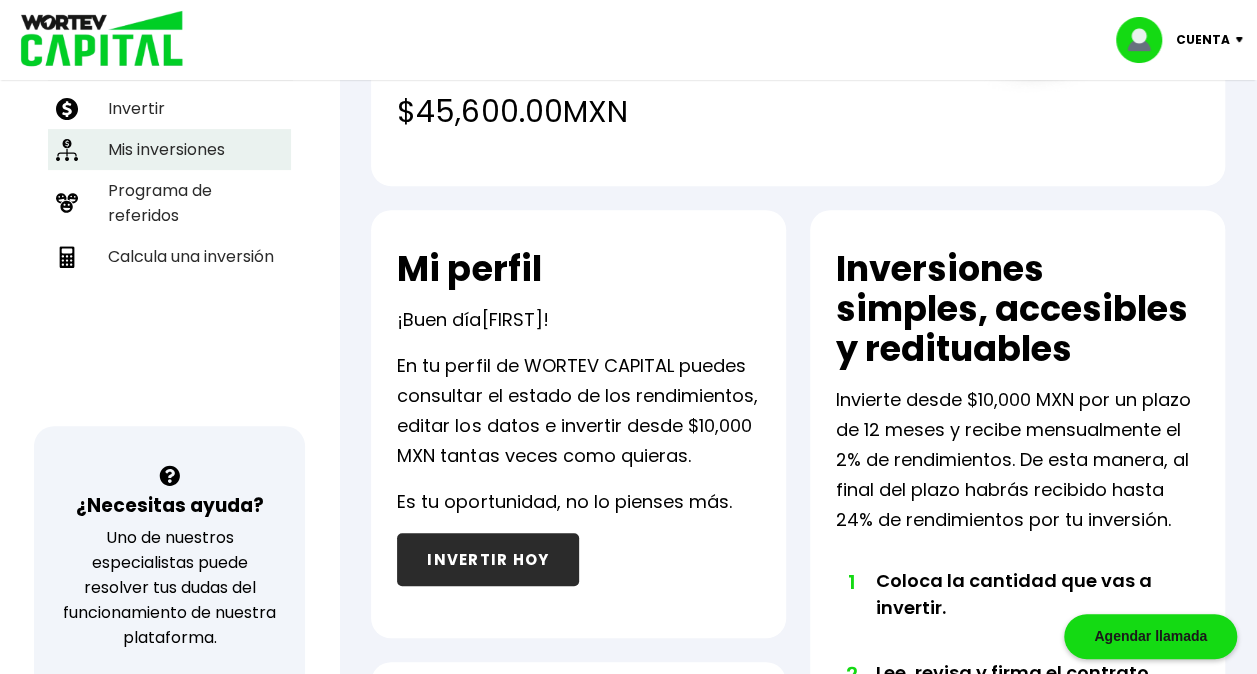 click on "Mis inversiones" at bounding box center (169, 149) 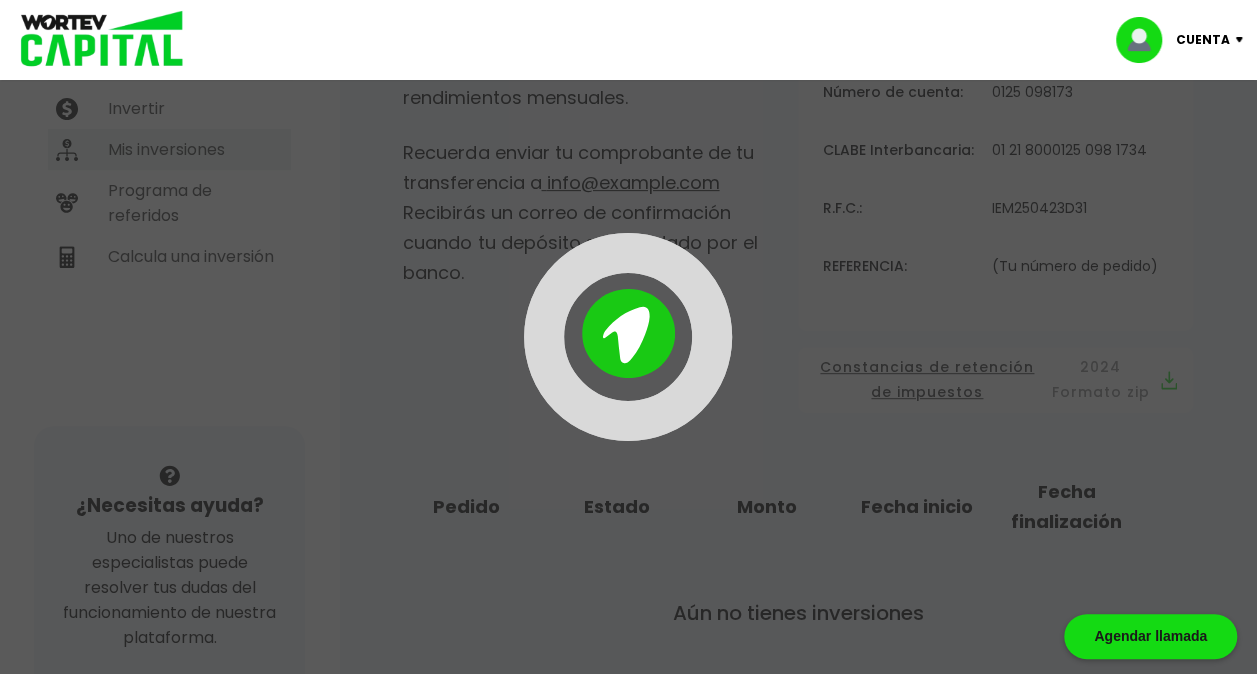 scroll, scrollTop: 0, scrollLeft: 0, axis: both 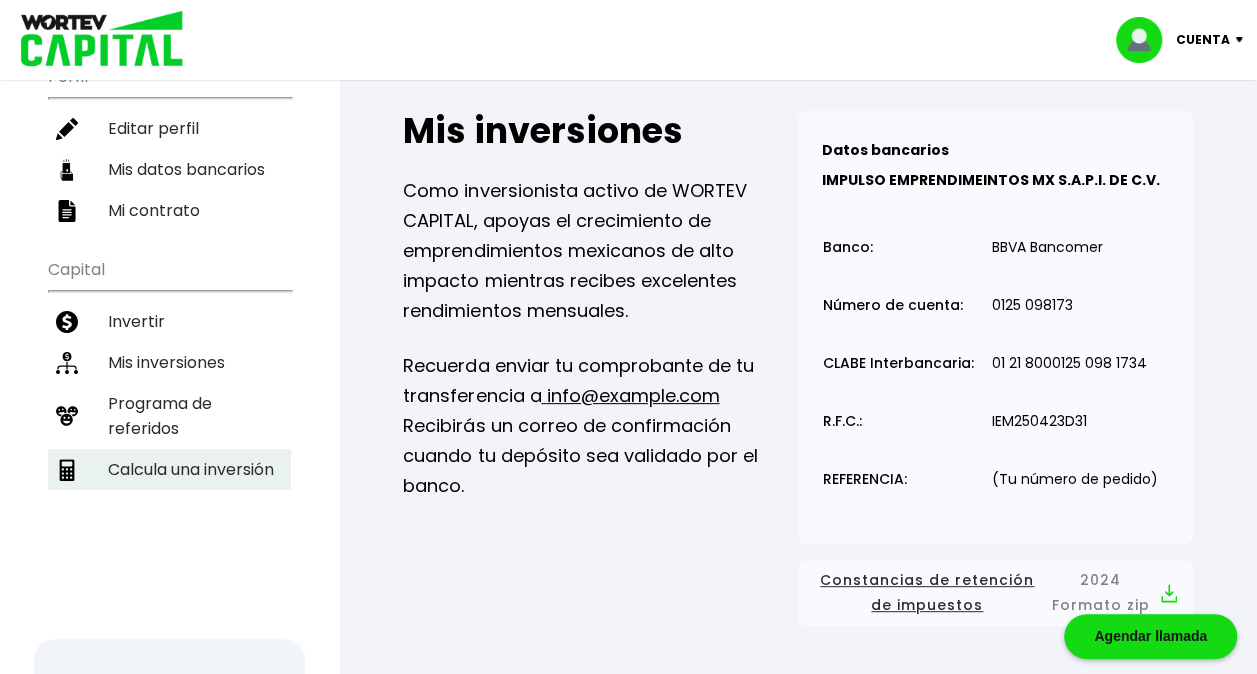 click on "Calcula una inversión" at bounding box center (169, 469) 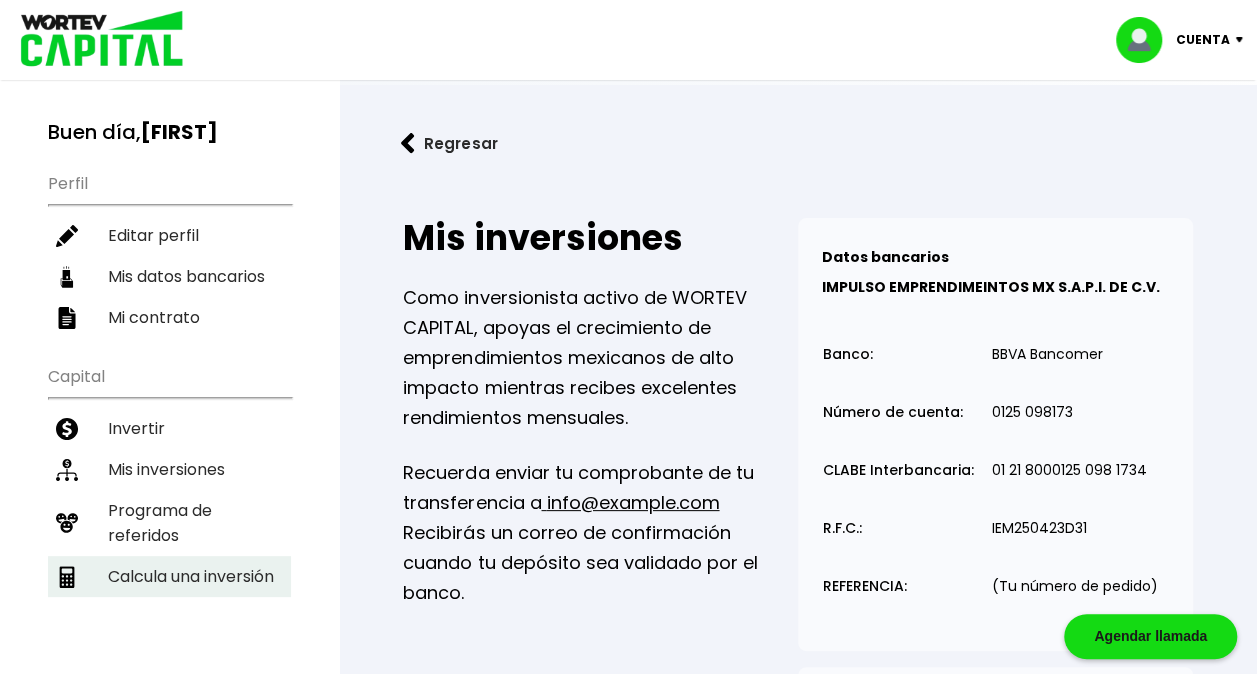select on "1" 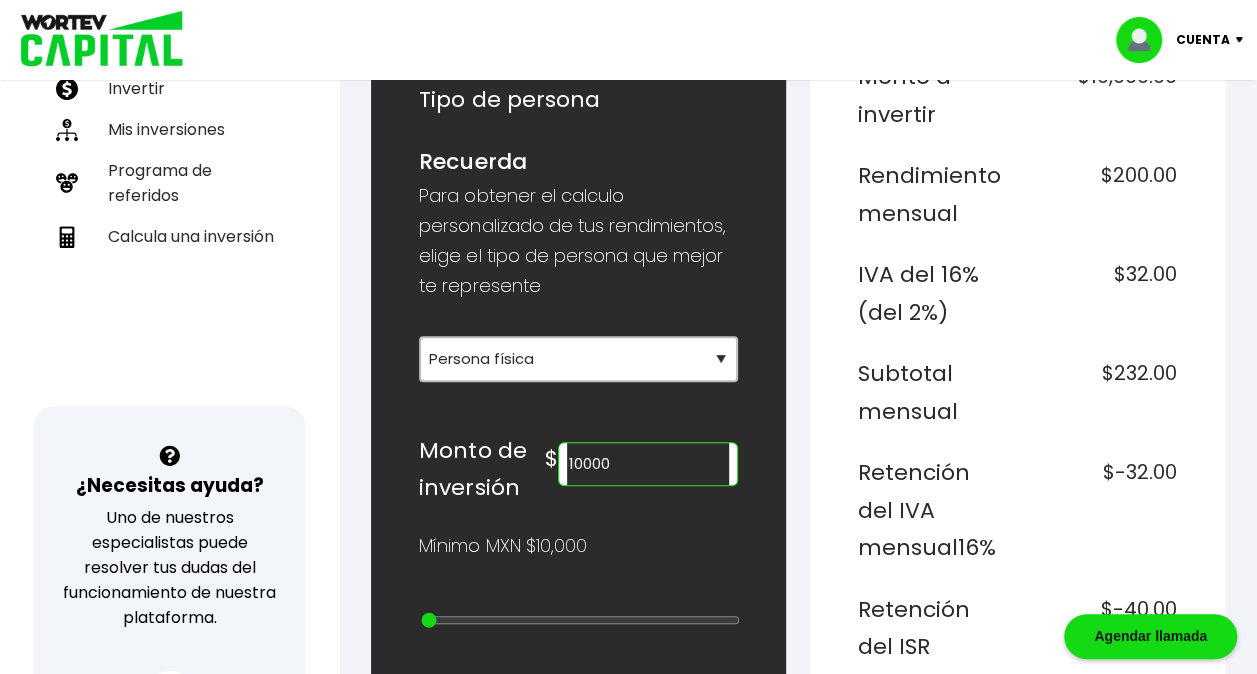 scroll, scrollTop: 353, scrollLeft: 0, axis: vertical 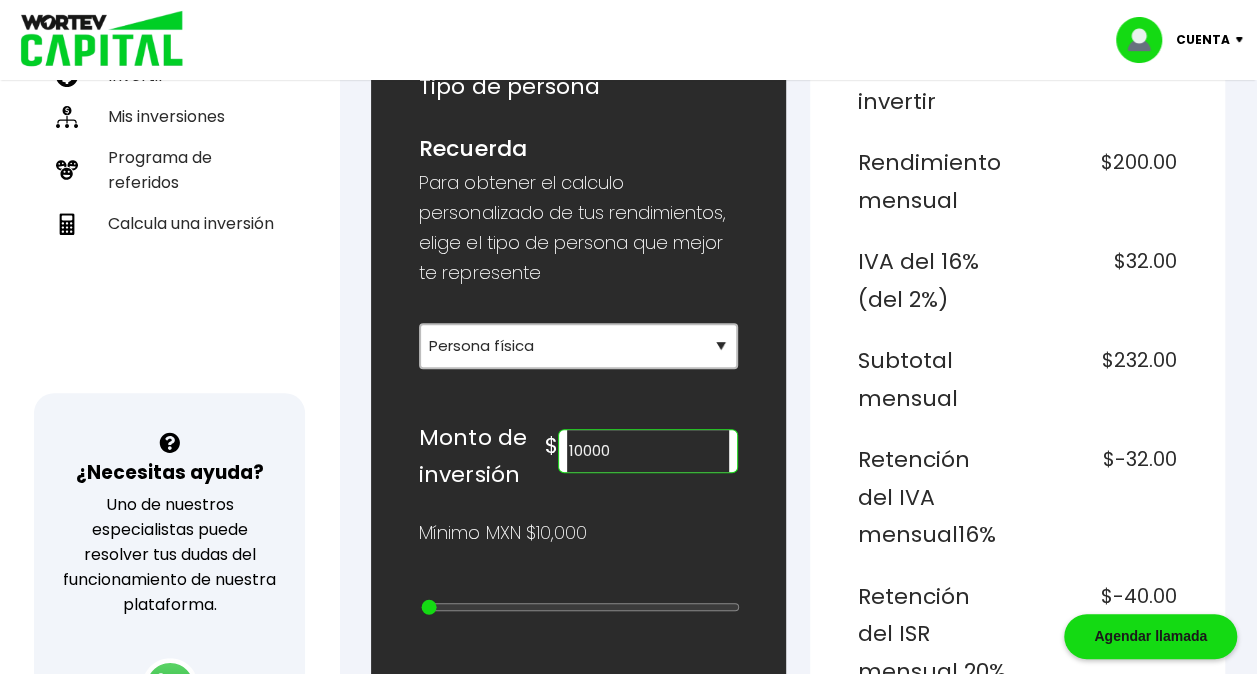click on "10000" at bounding box center [648, 451] 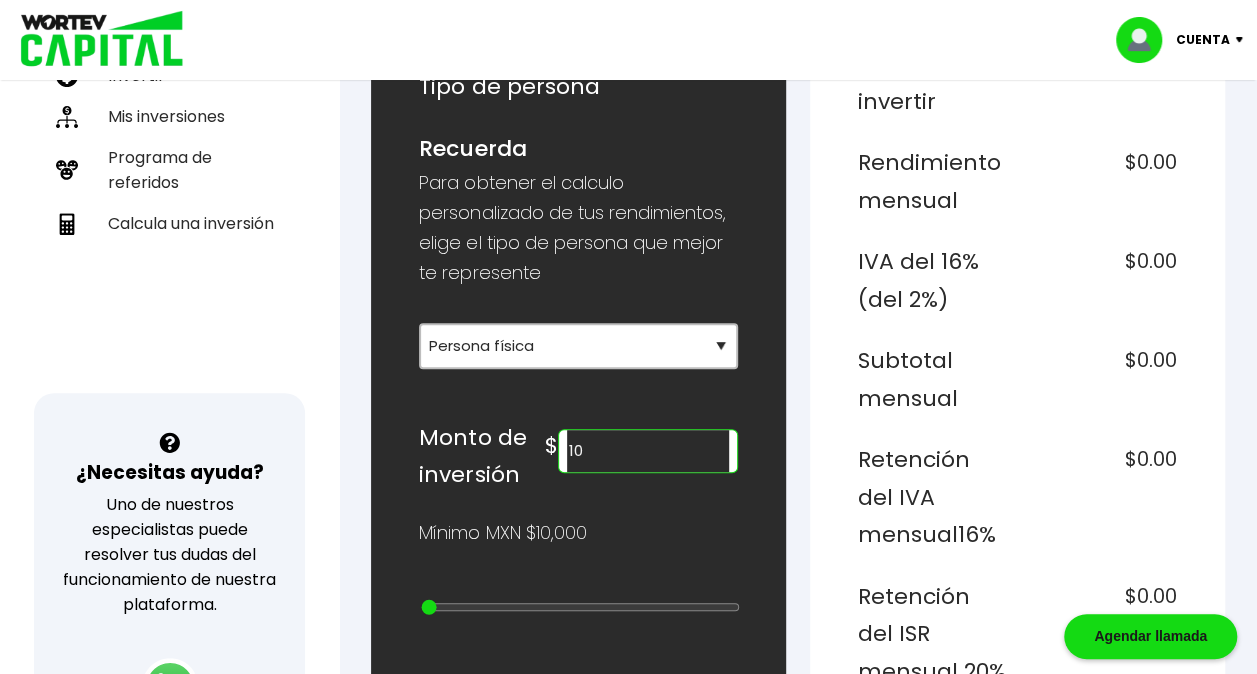type on "1" 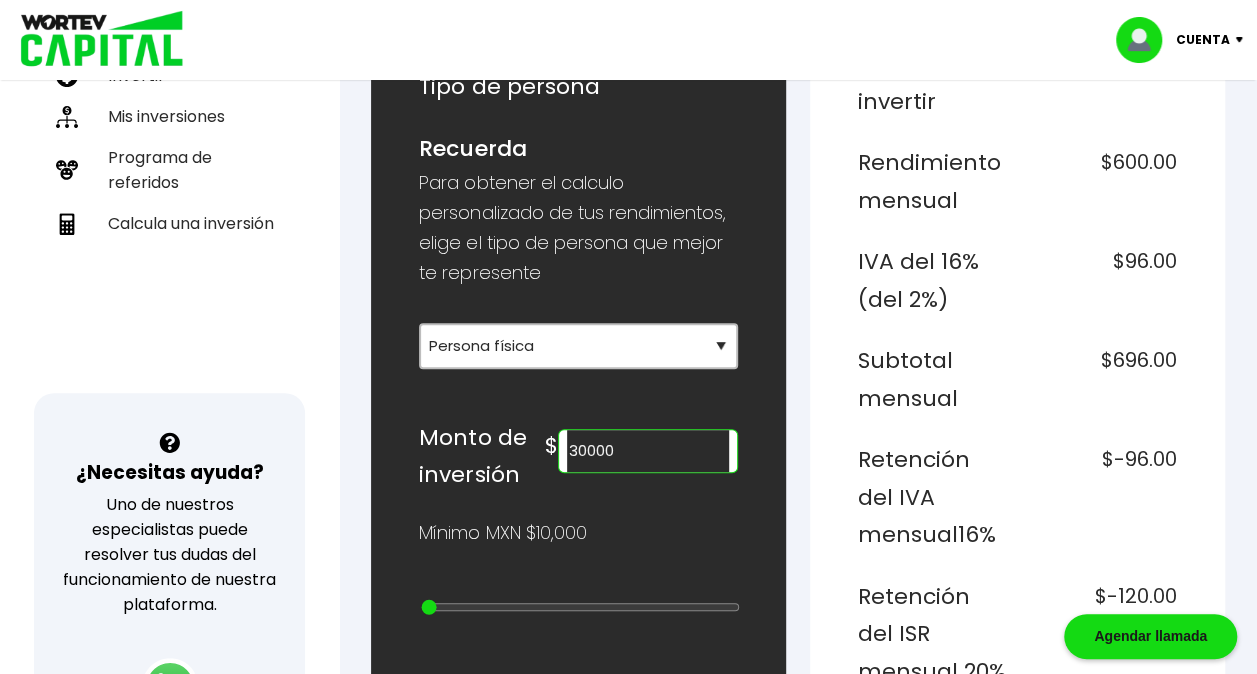 type on "30000" 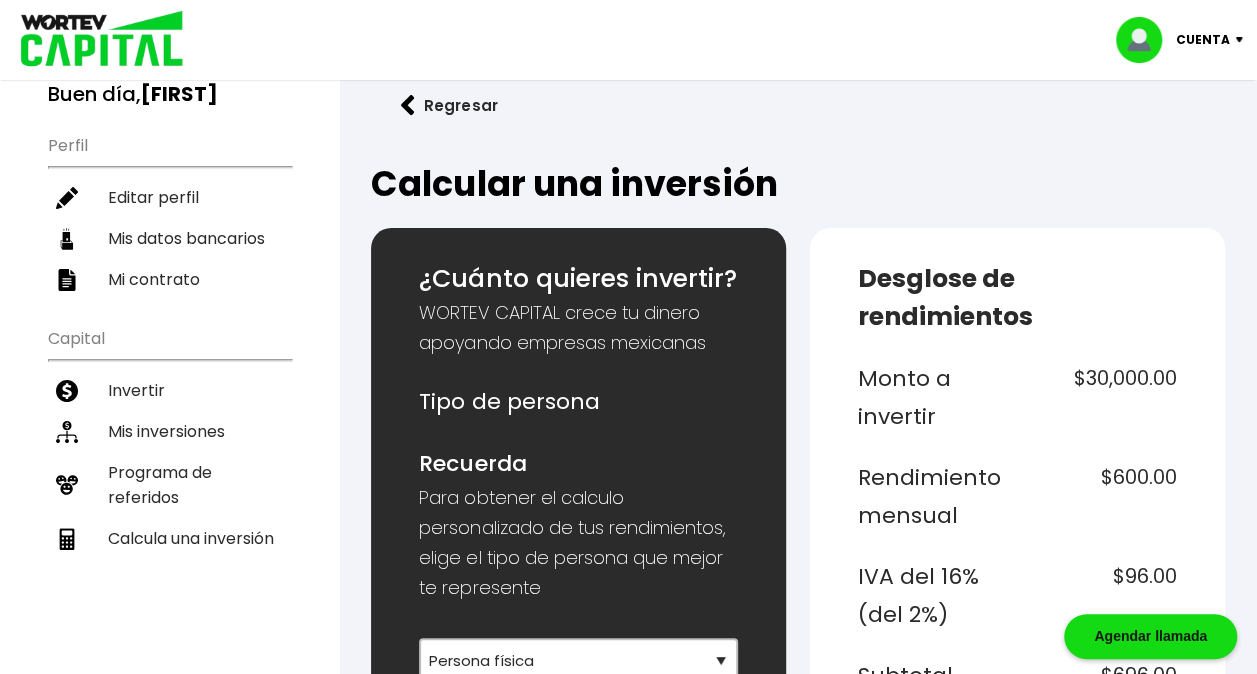 scroll, scrollTop: 0, scrollLeft: 0, axis: both 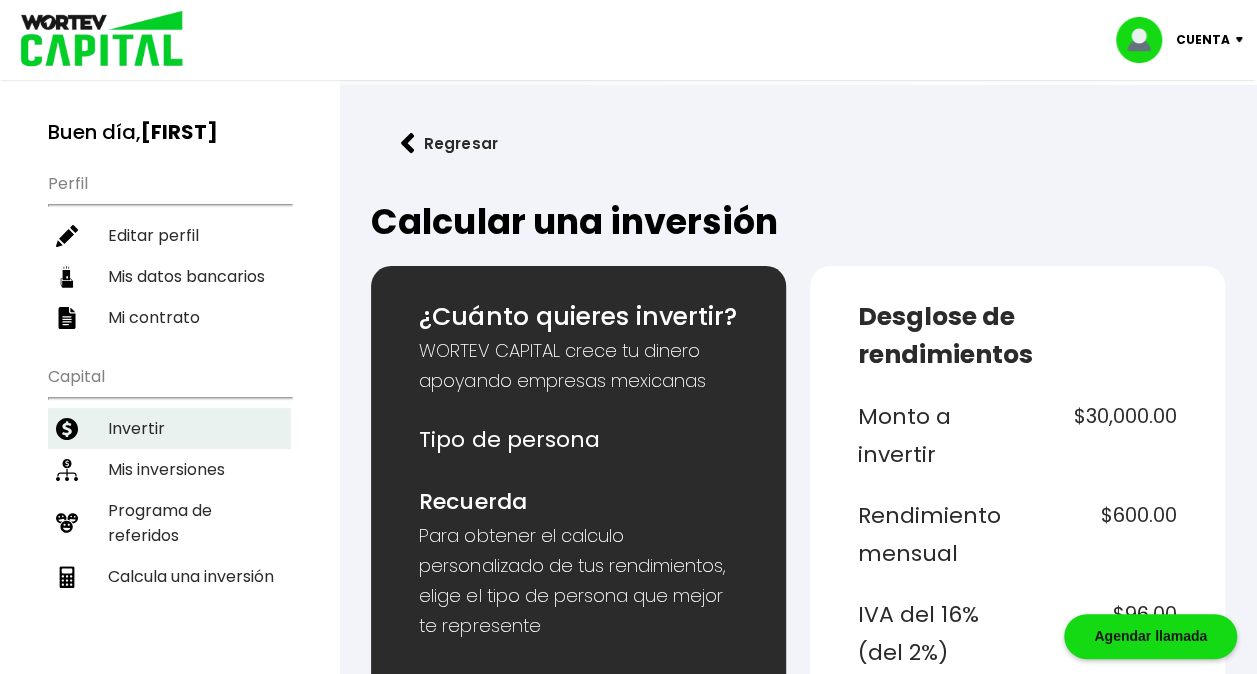 click on "Invertir" at bounding box center [169, 428] 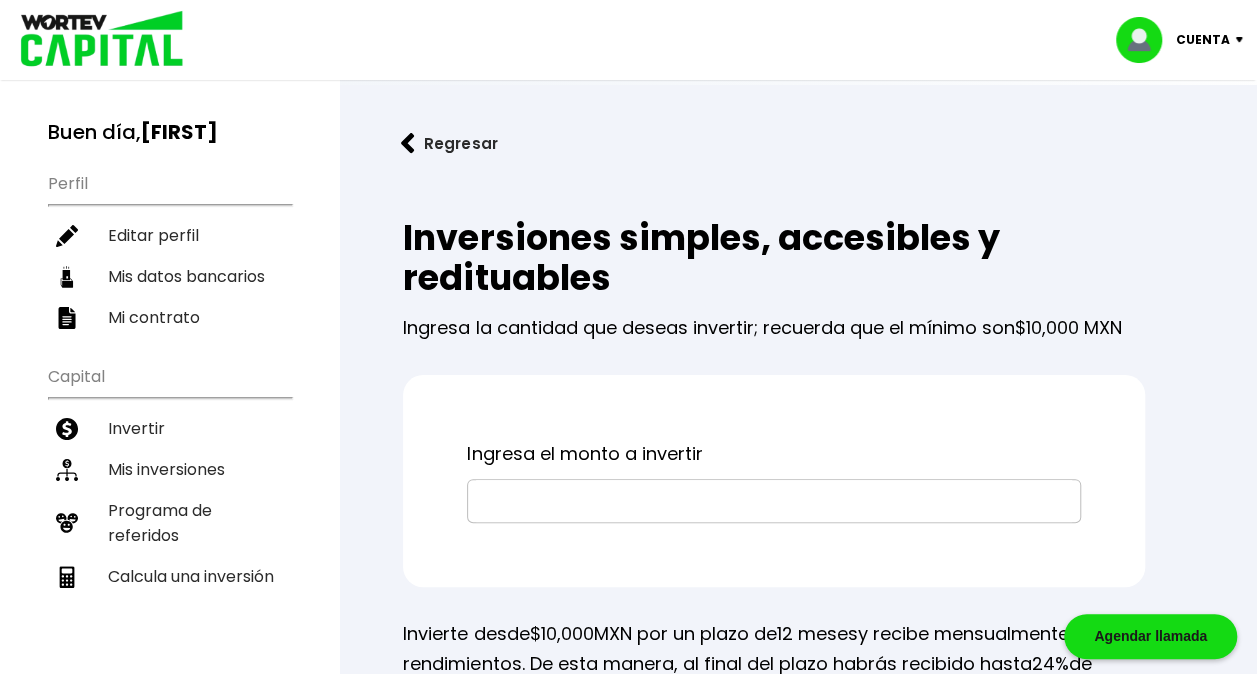 click at bounding box center (774, 501) 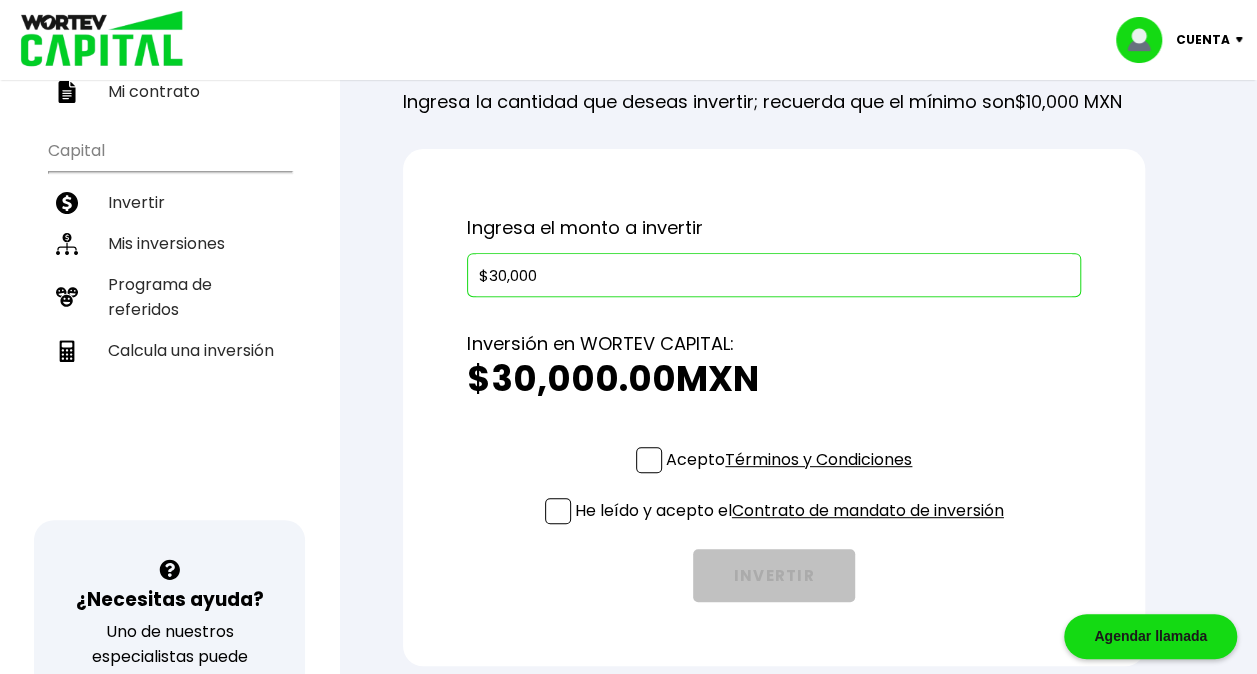 scroll, scrollTop: 333, scrollLeft: 0, axis: vertical 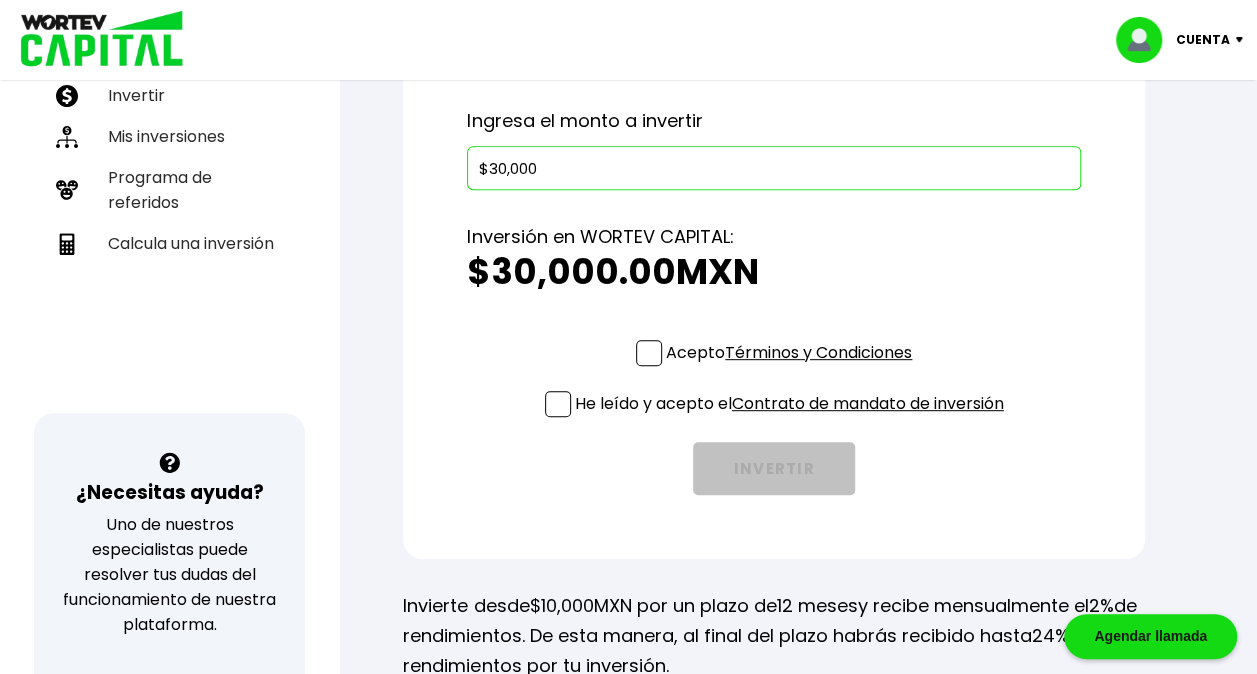 type on "$30,000" 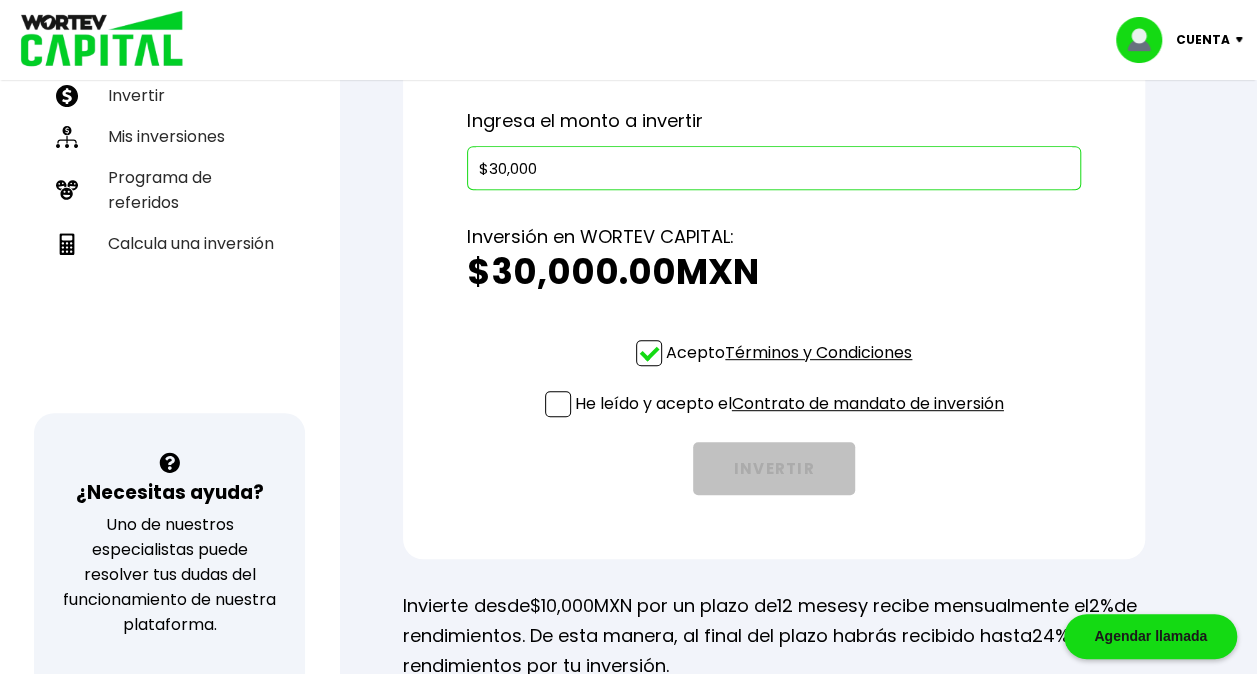 click at bounding box center [558, 404] 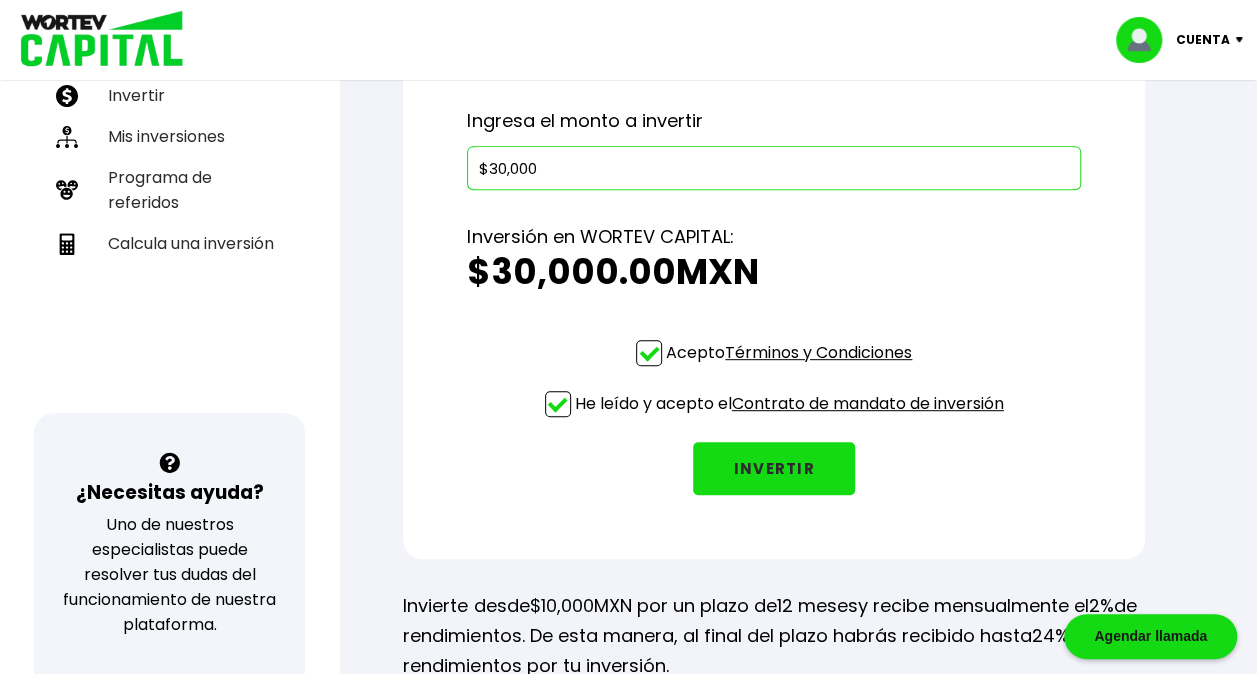 click on "INVERTIR" at bounding box center [774, 468] 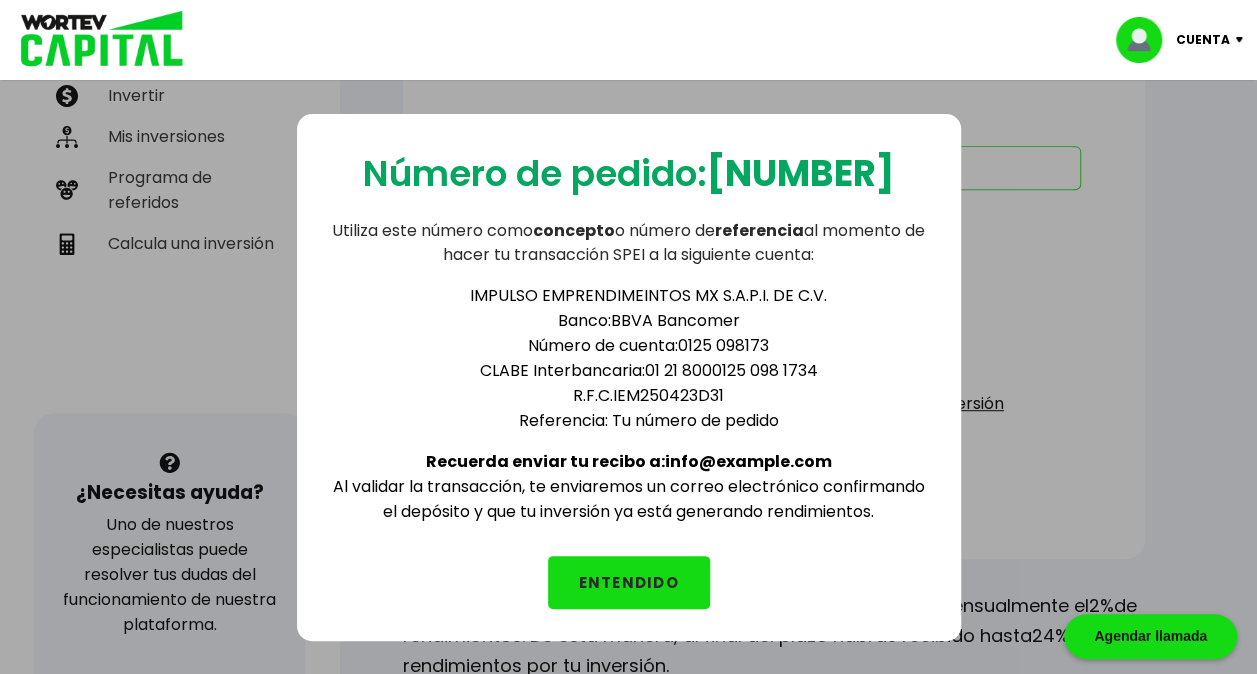 click on "ENTENDIDO" at bounding box center [629, 582] 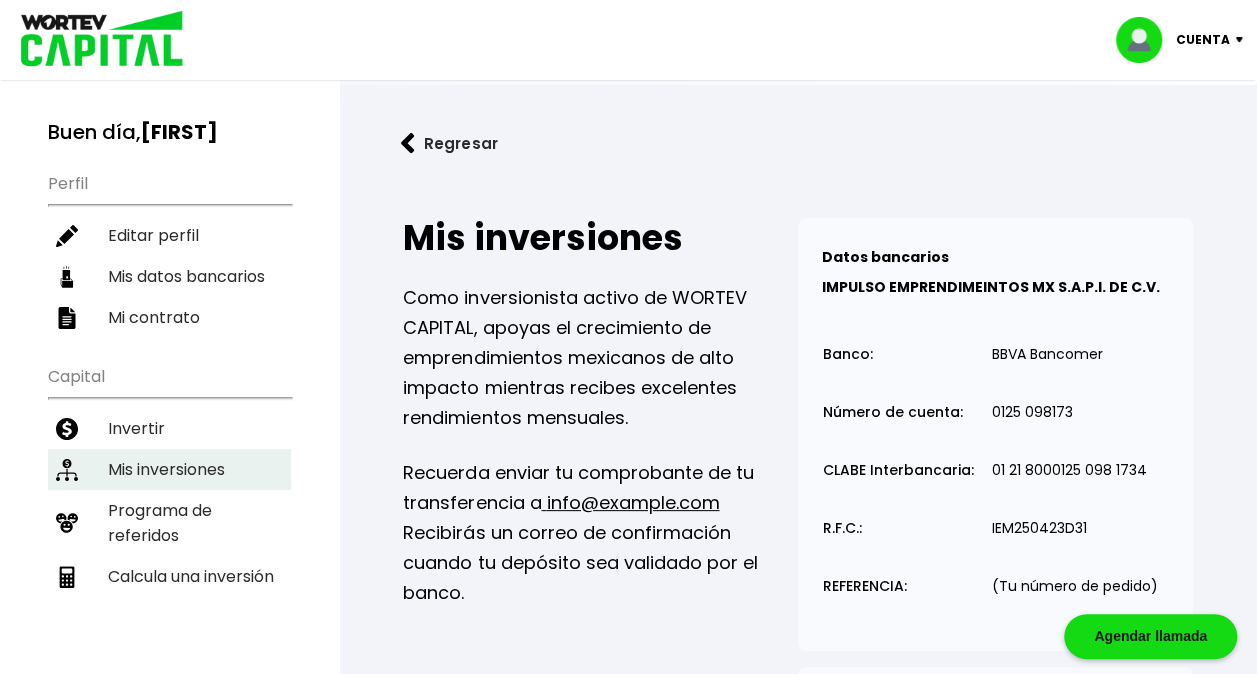 click on "Mis inversiones" at bounding box center [169, 469] 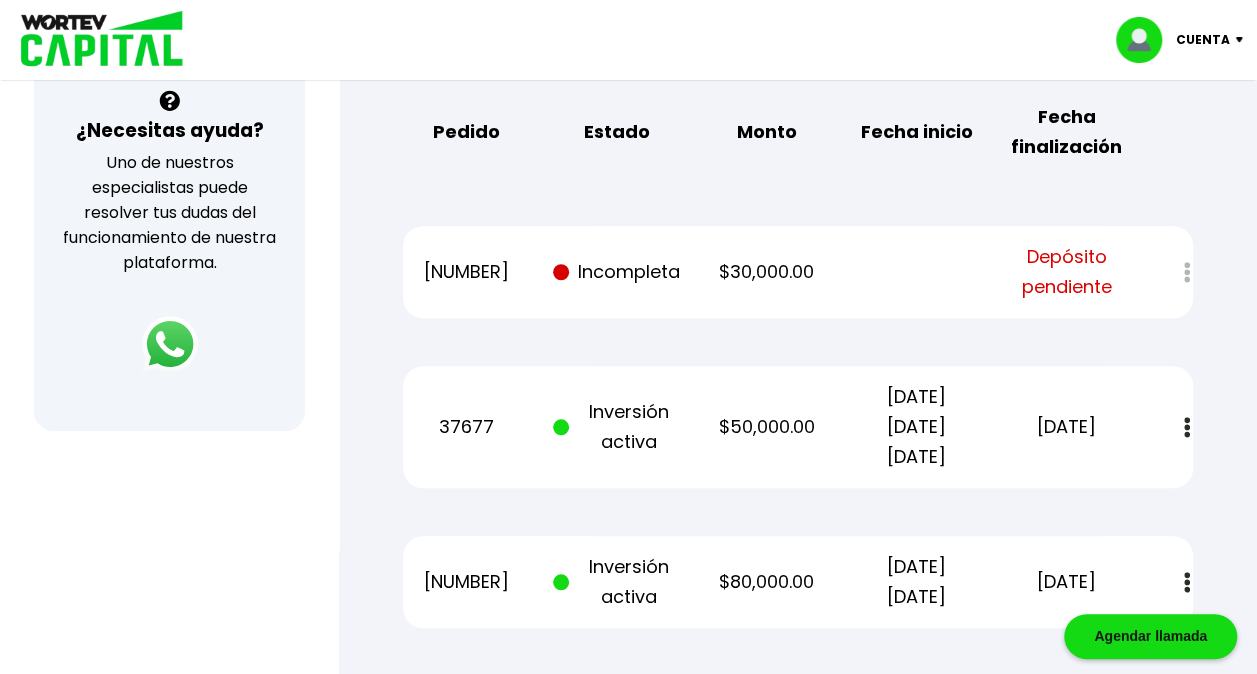 scroll, scrollTop: 720, scrollLeft: 0, axis: vertical 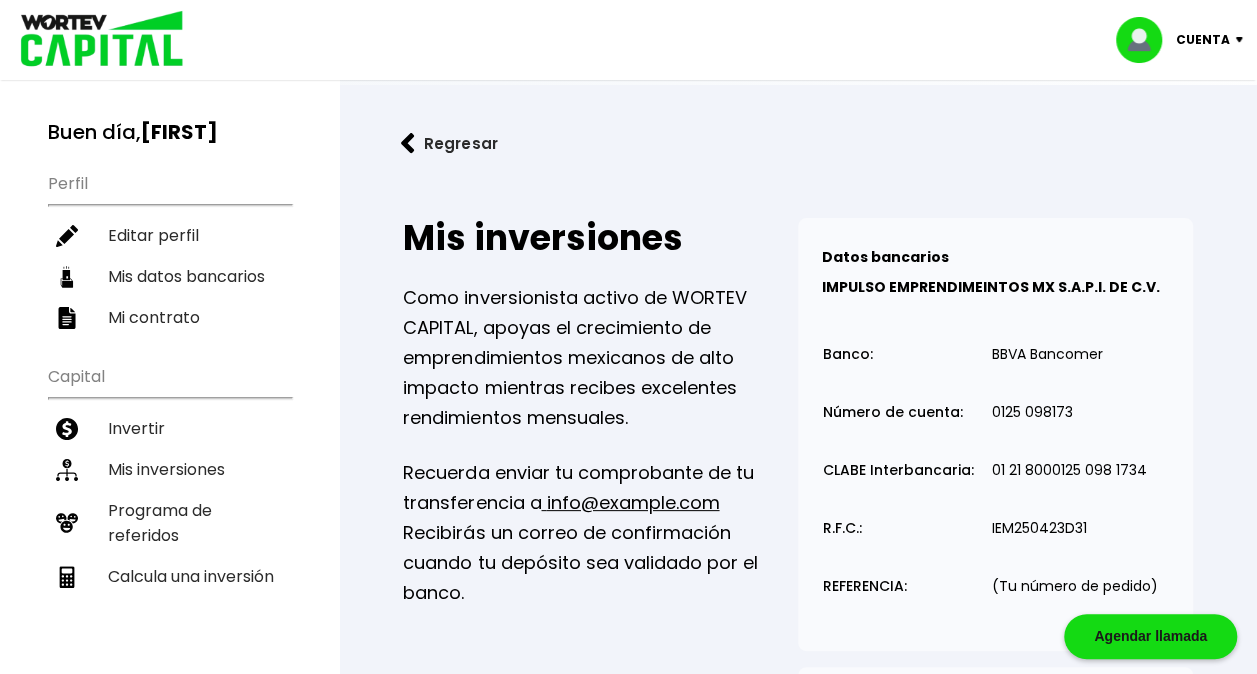 click on "Cuenta" at bounding box center (1203, 40) 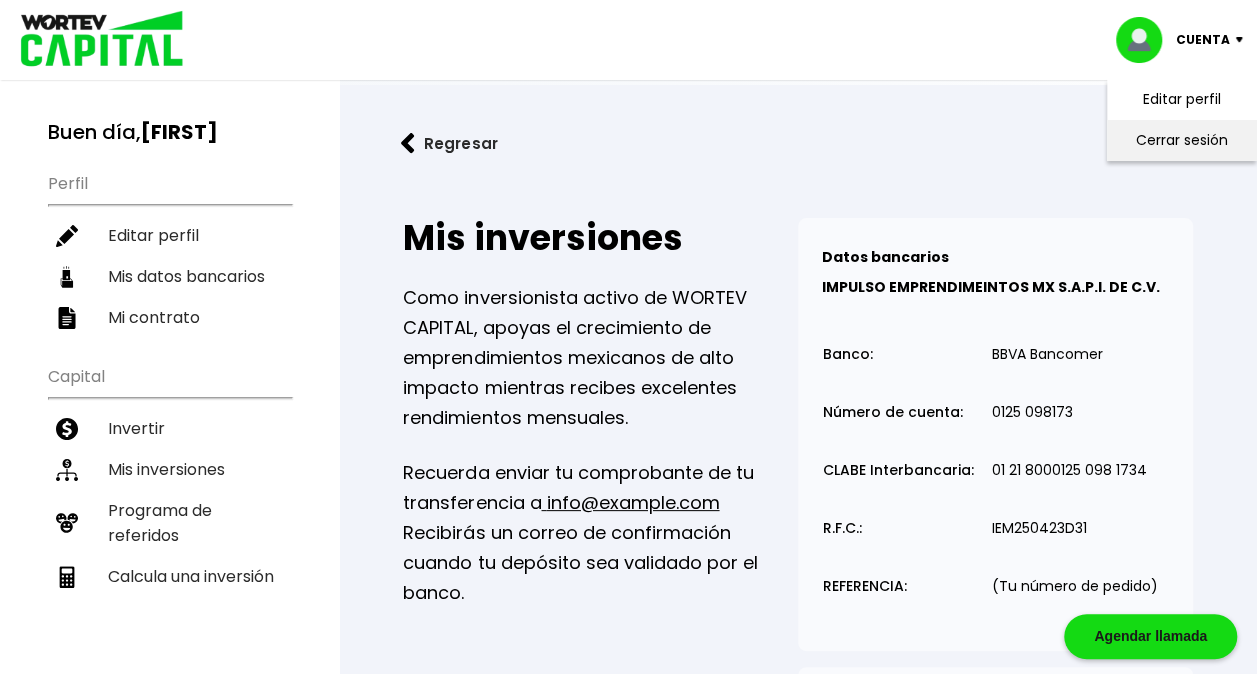 click on "Cerrar sesión" at bounding box center (1182, 140) 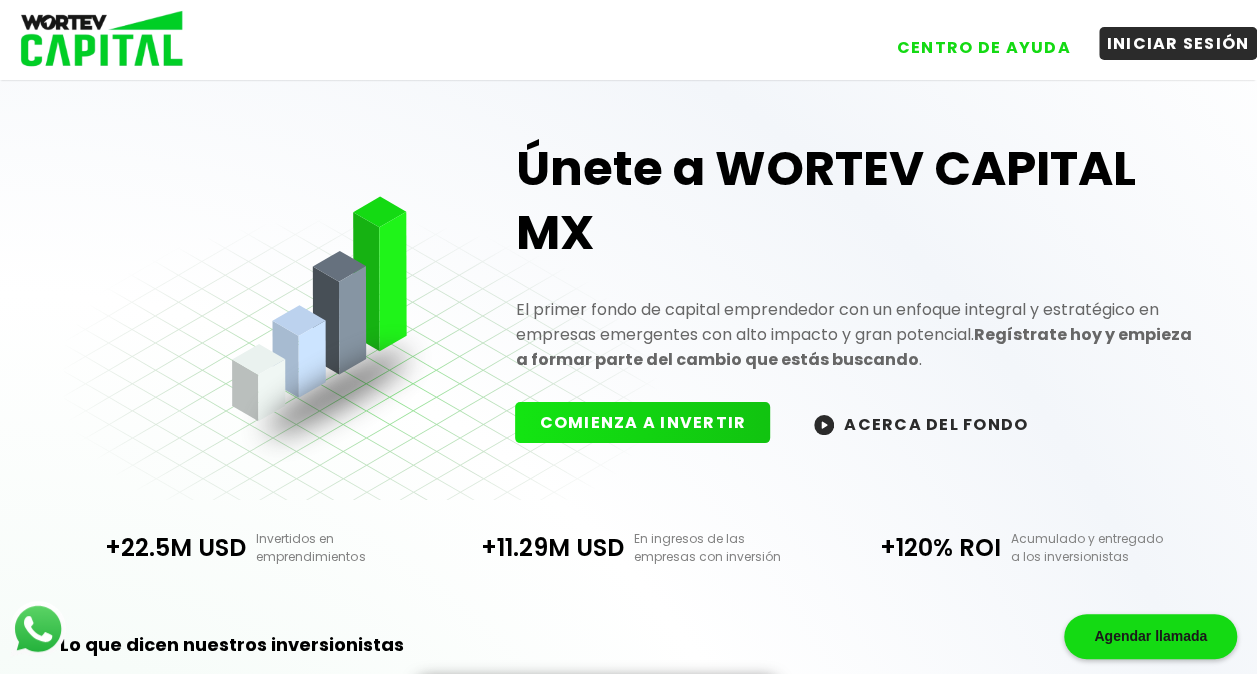 click on "INICIAR SESIÓN" at bounding box center [1178, 43] 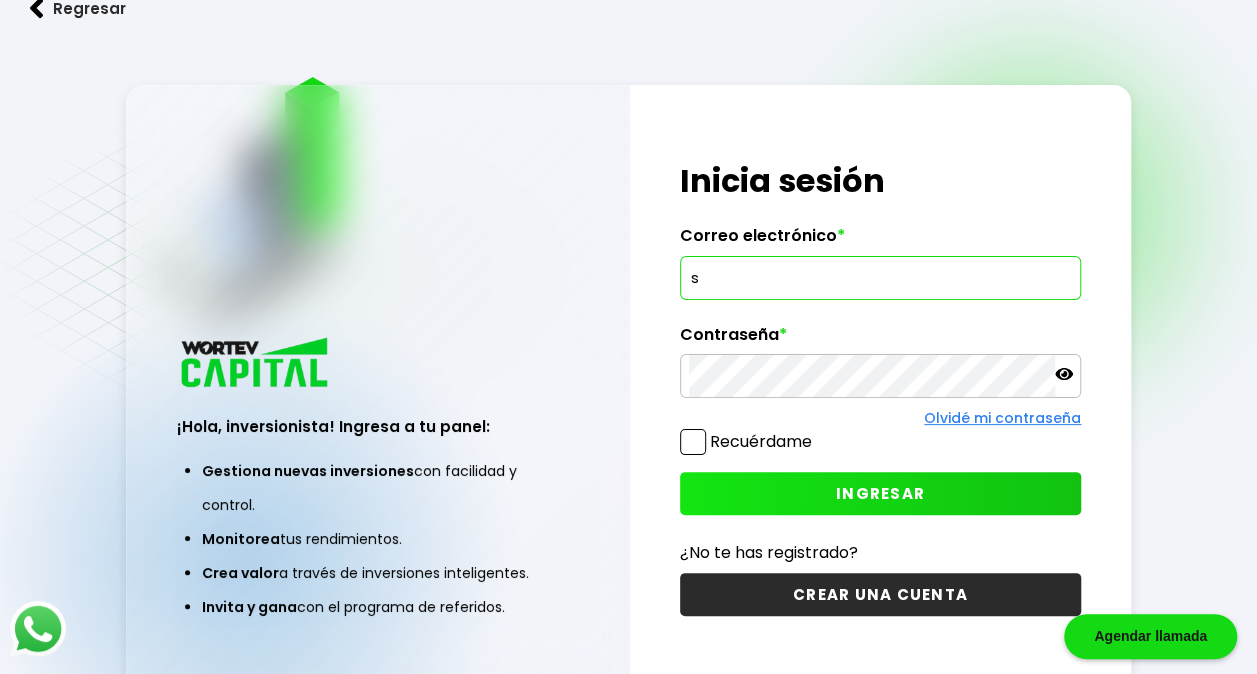 click on "s" at bounding box center [880, 278] 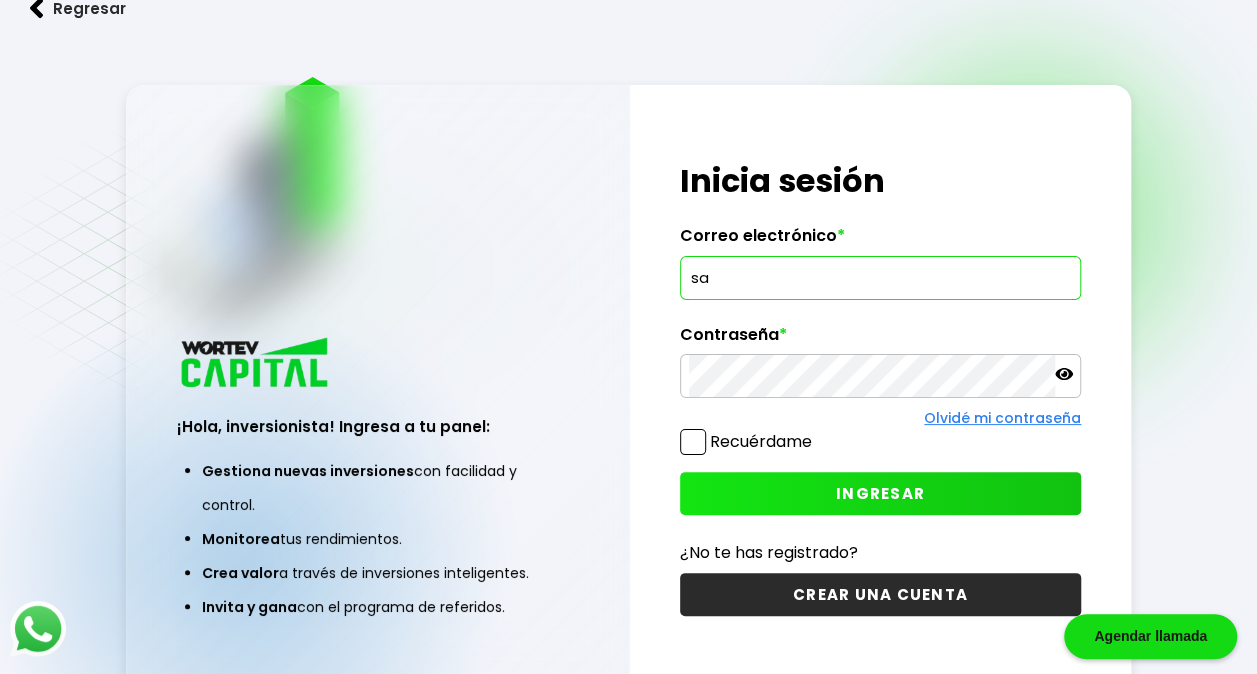 type on "[FIRST].[LAST]@example.com" 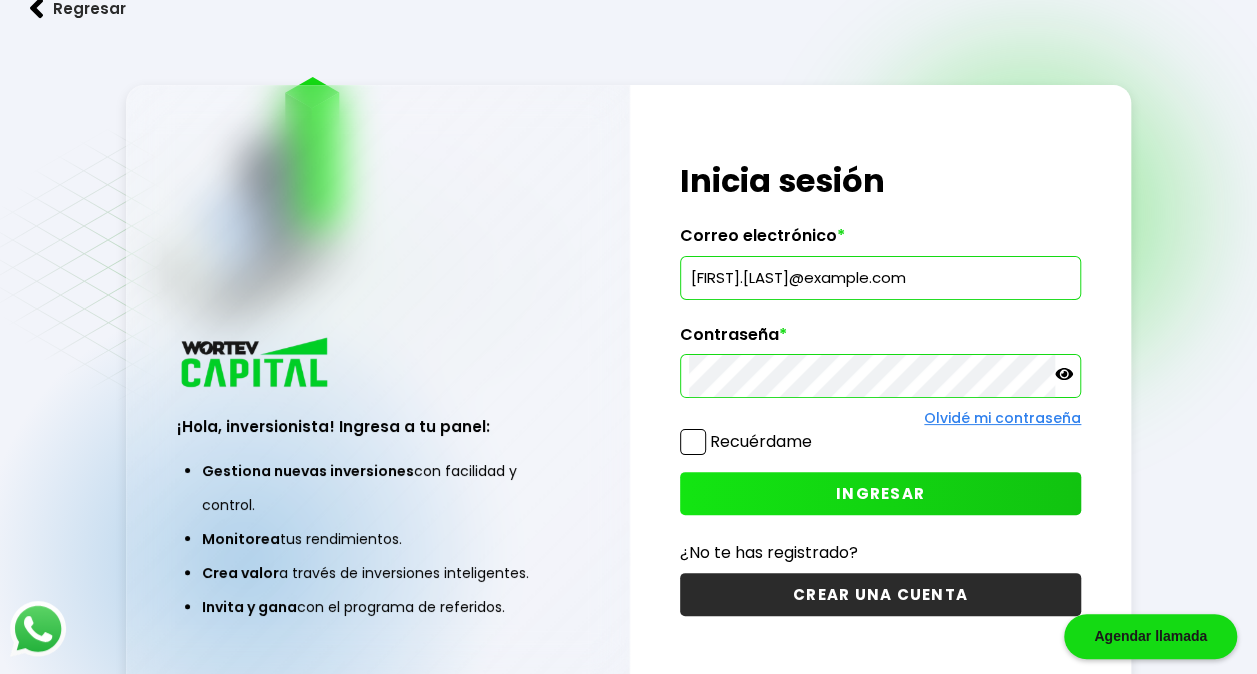 click 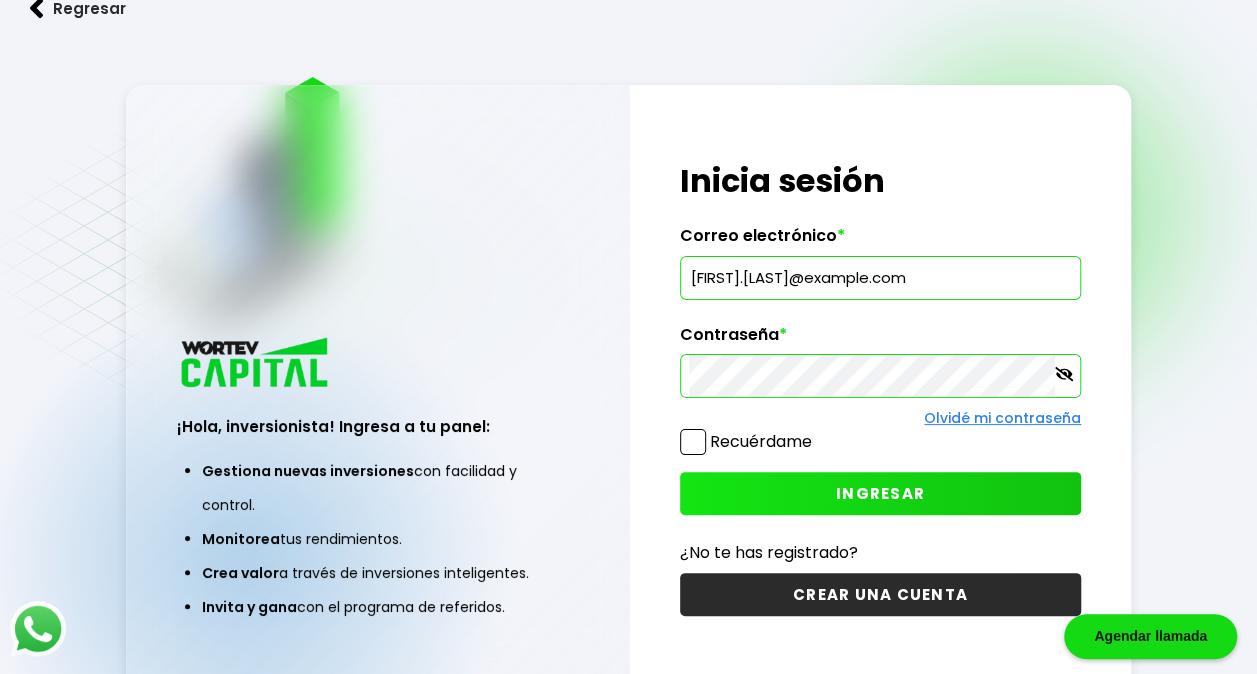 click 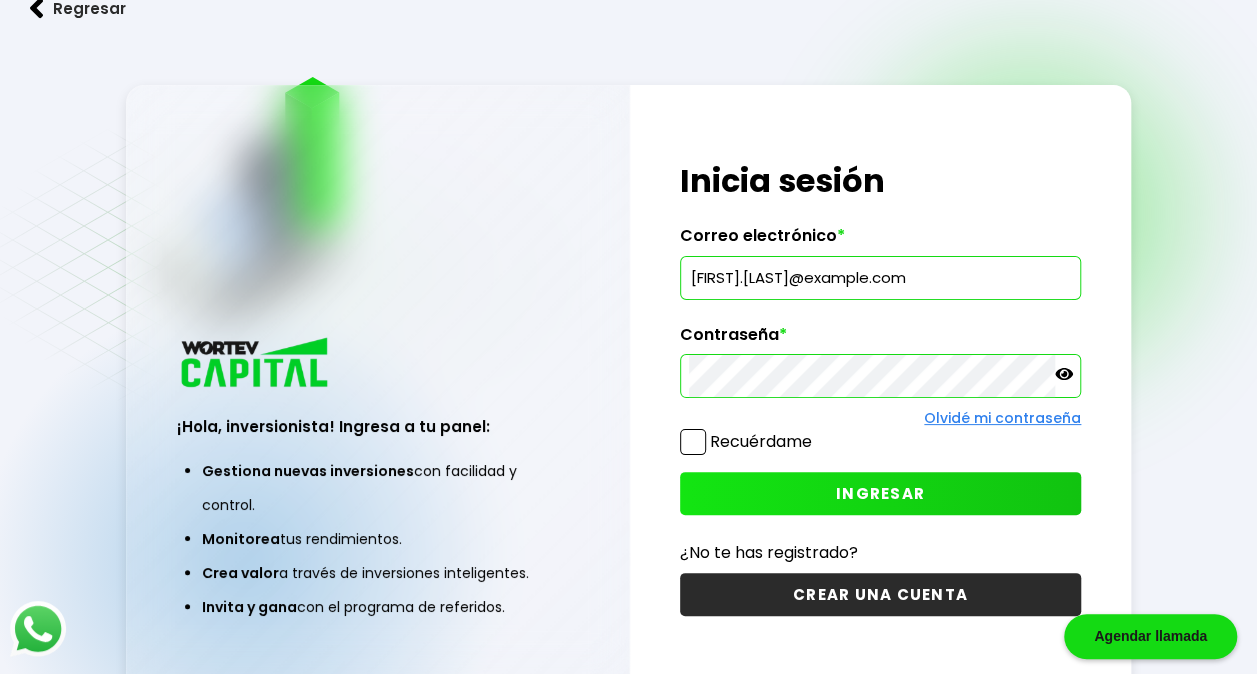 click on "INGRESAR" at bounding box center [880, 493] 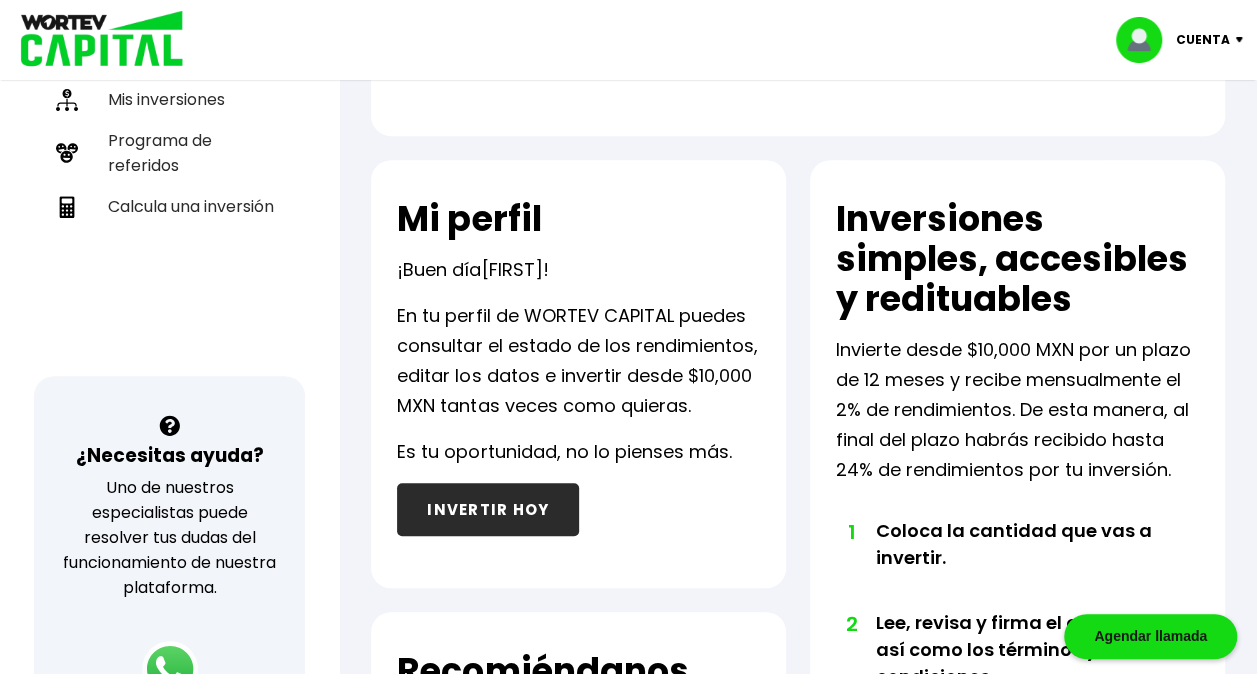 scroll, scrollTop: 394, scrollLeft: 0, axis: vertical 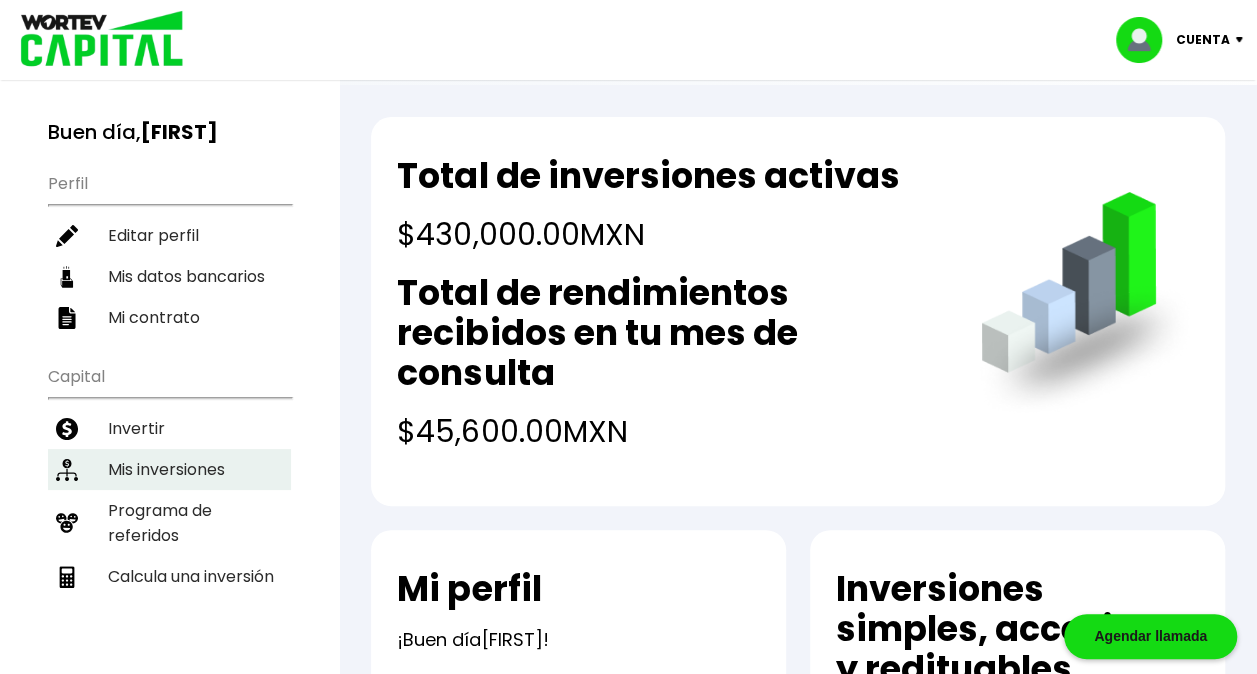 click on "Mis inversiones" at bounding box center (169, 469) 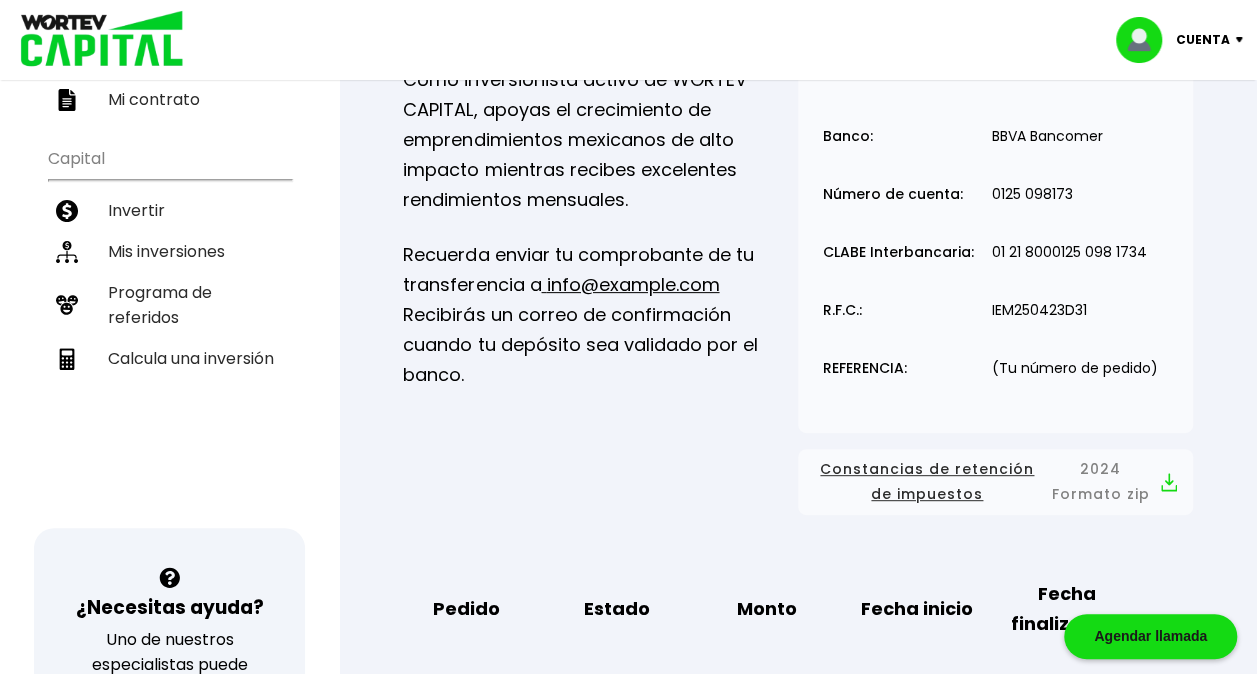 scroll, scrollTop: 0, scrollLeft: 0, axis: both 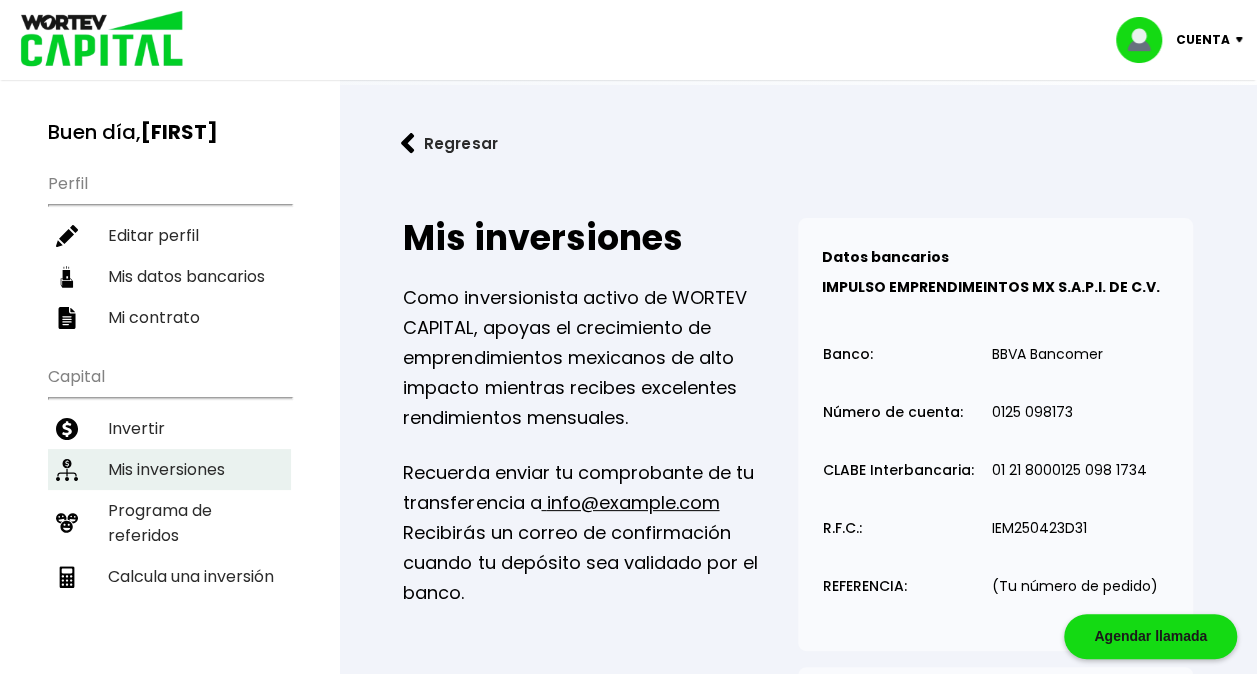 click on "Mis inversiones" at bounding box center [169, 469] 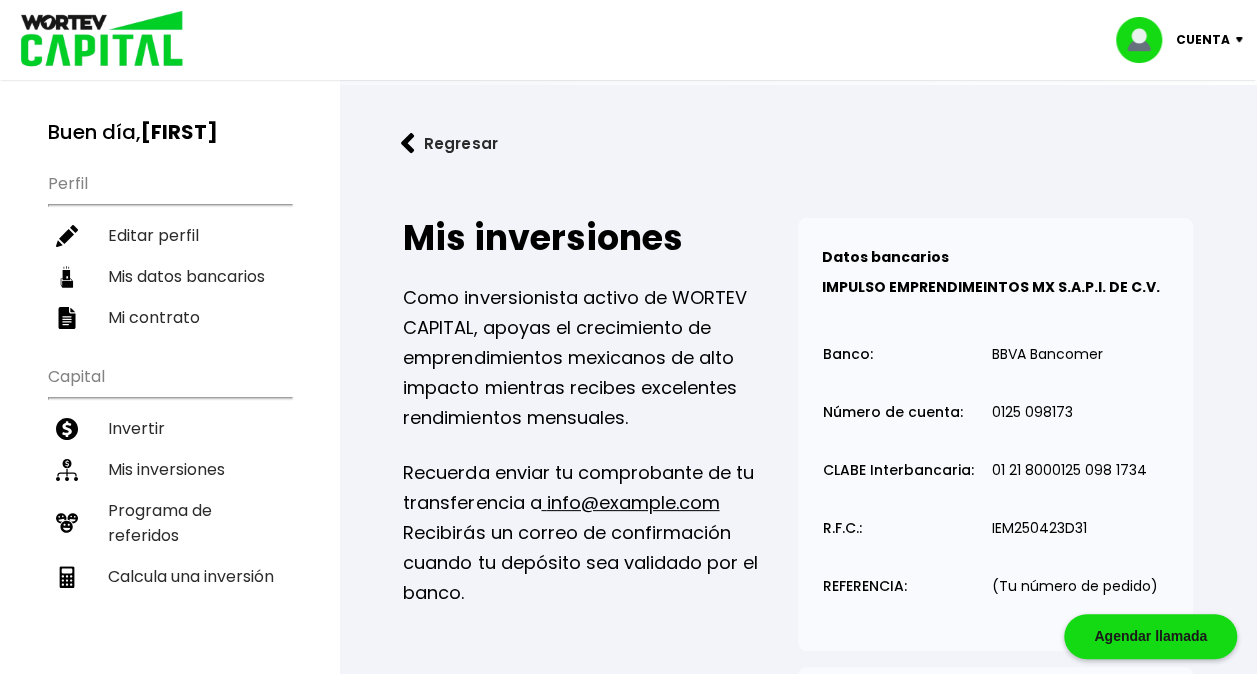 click at bounding box center (408, 143) 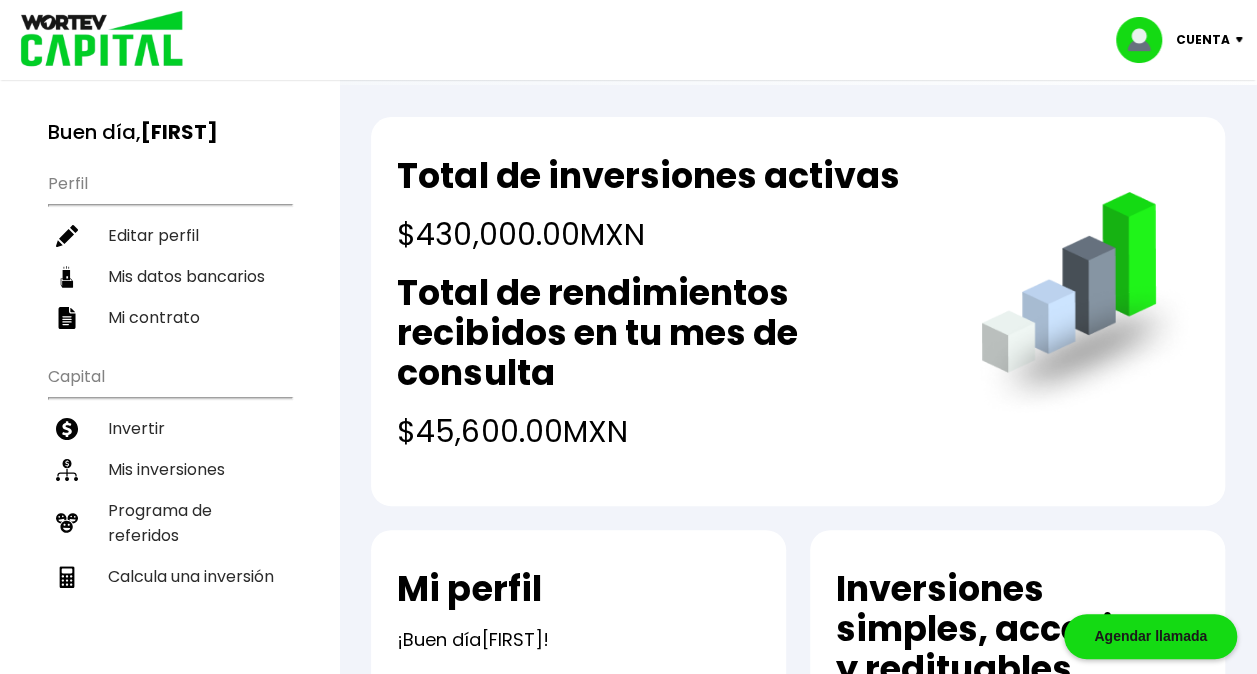 click on "Cuenta" at bounding box center [1186, 40] 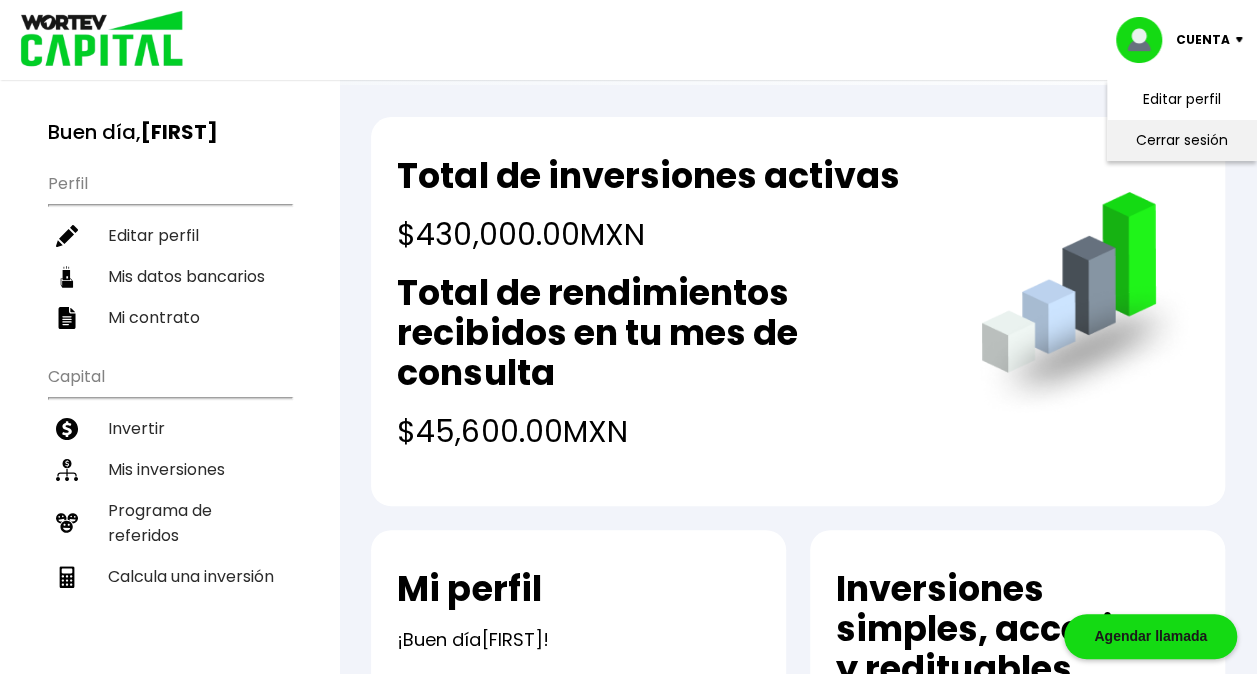 click on "Cerrar sesión" at bounding box center (1182, 140) 